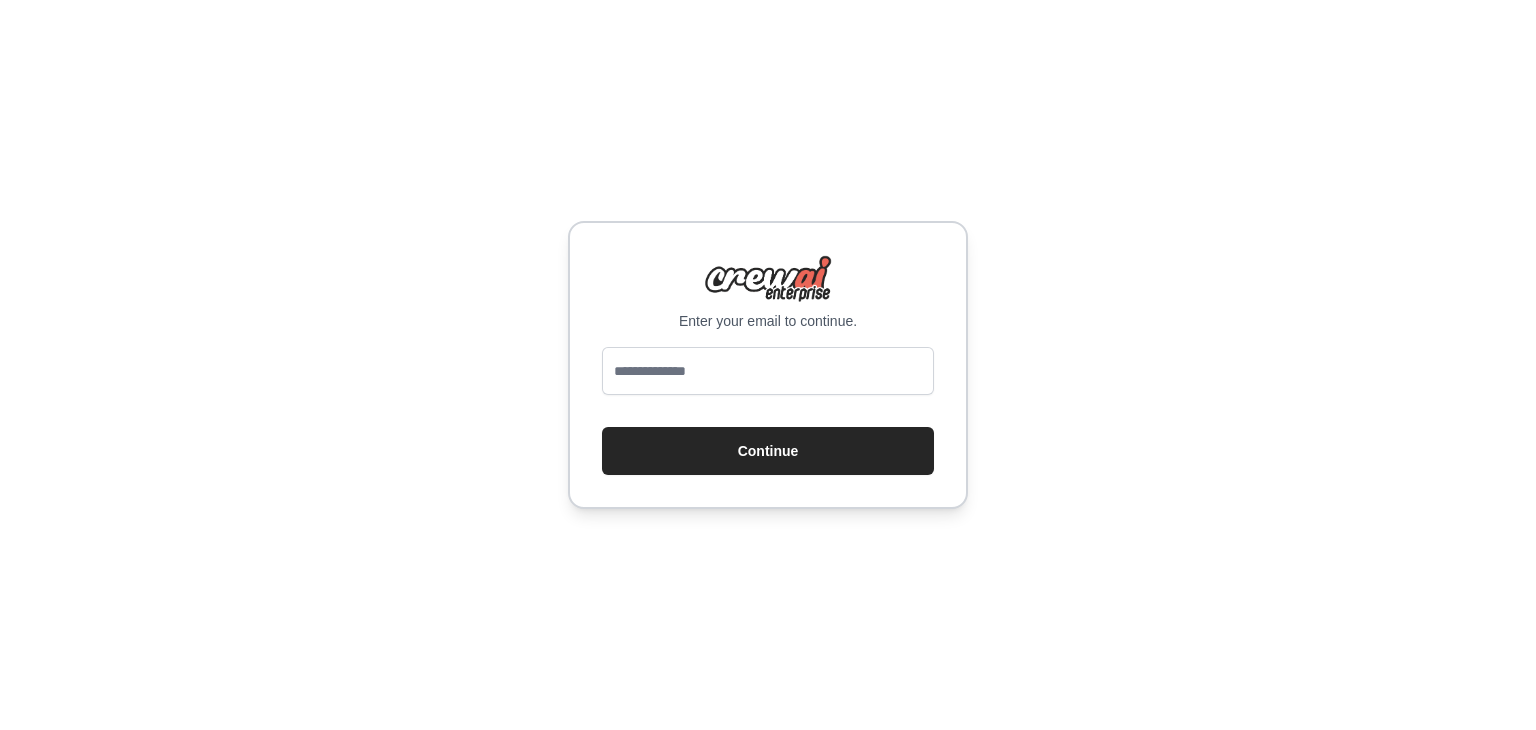 scroll, scrollTop: 0, scrollLeft: 0, axis: both 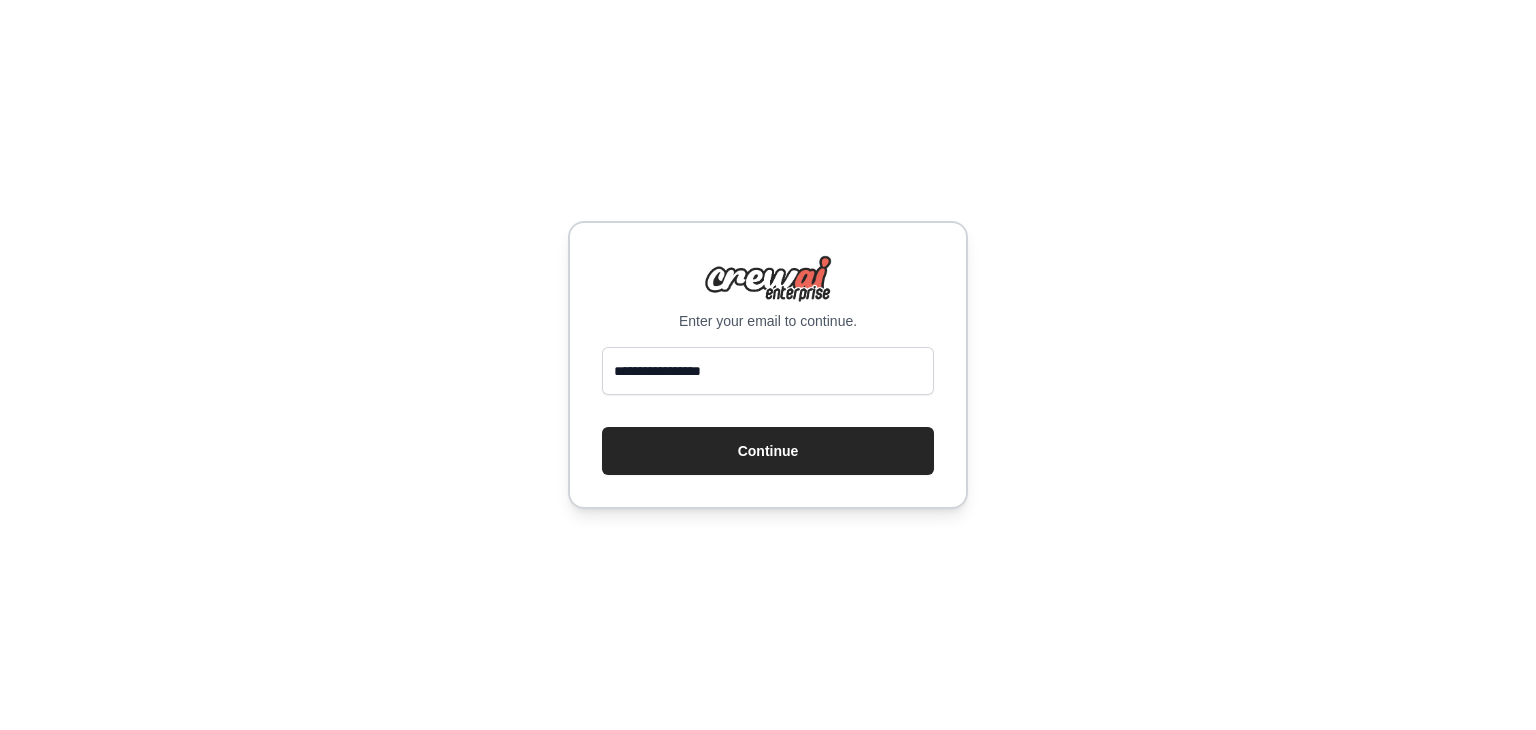 type on "**********" 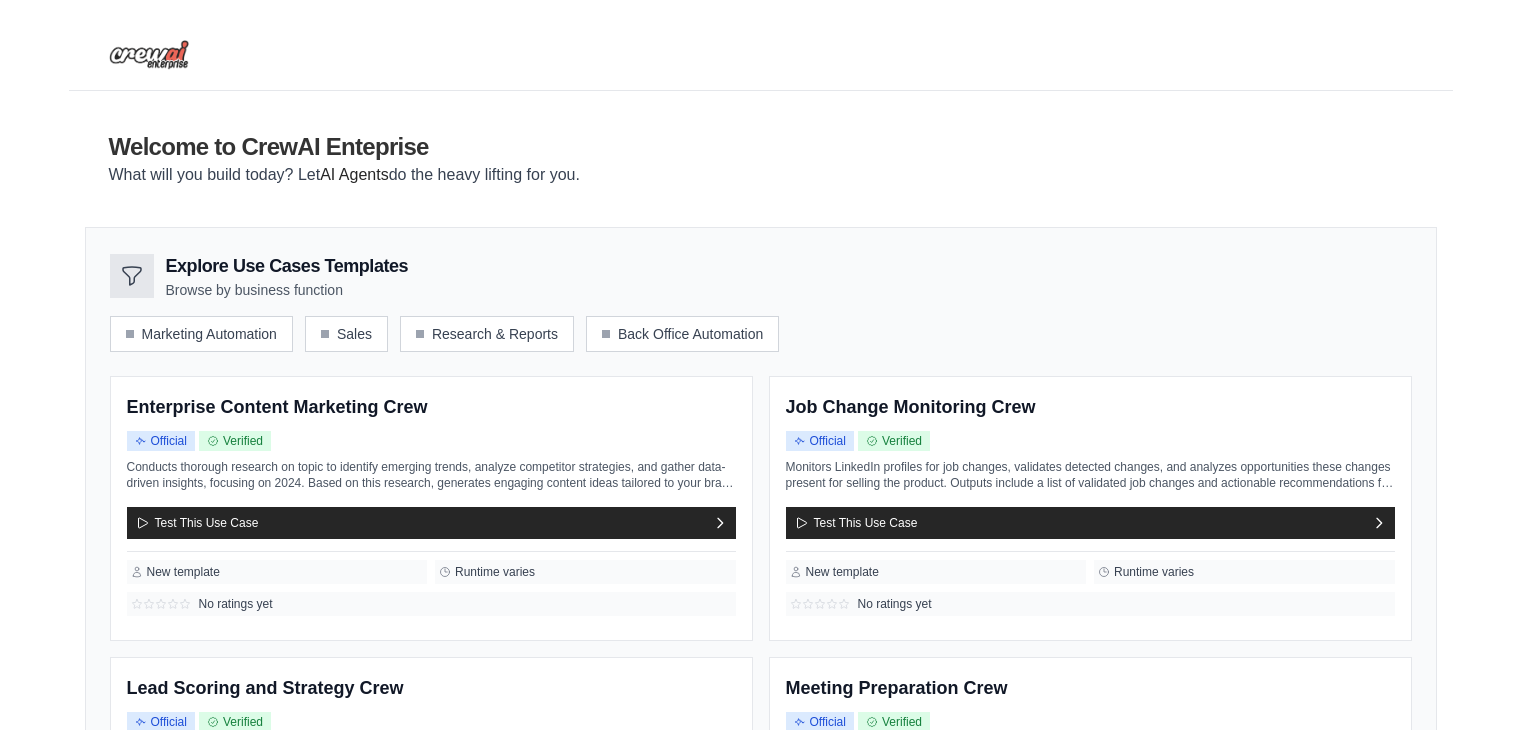 scroll, scrollTop: 0, scrollLeft: 0, axis: both 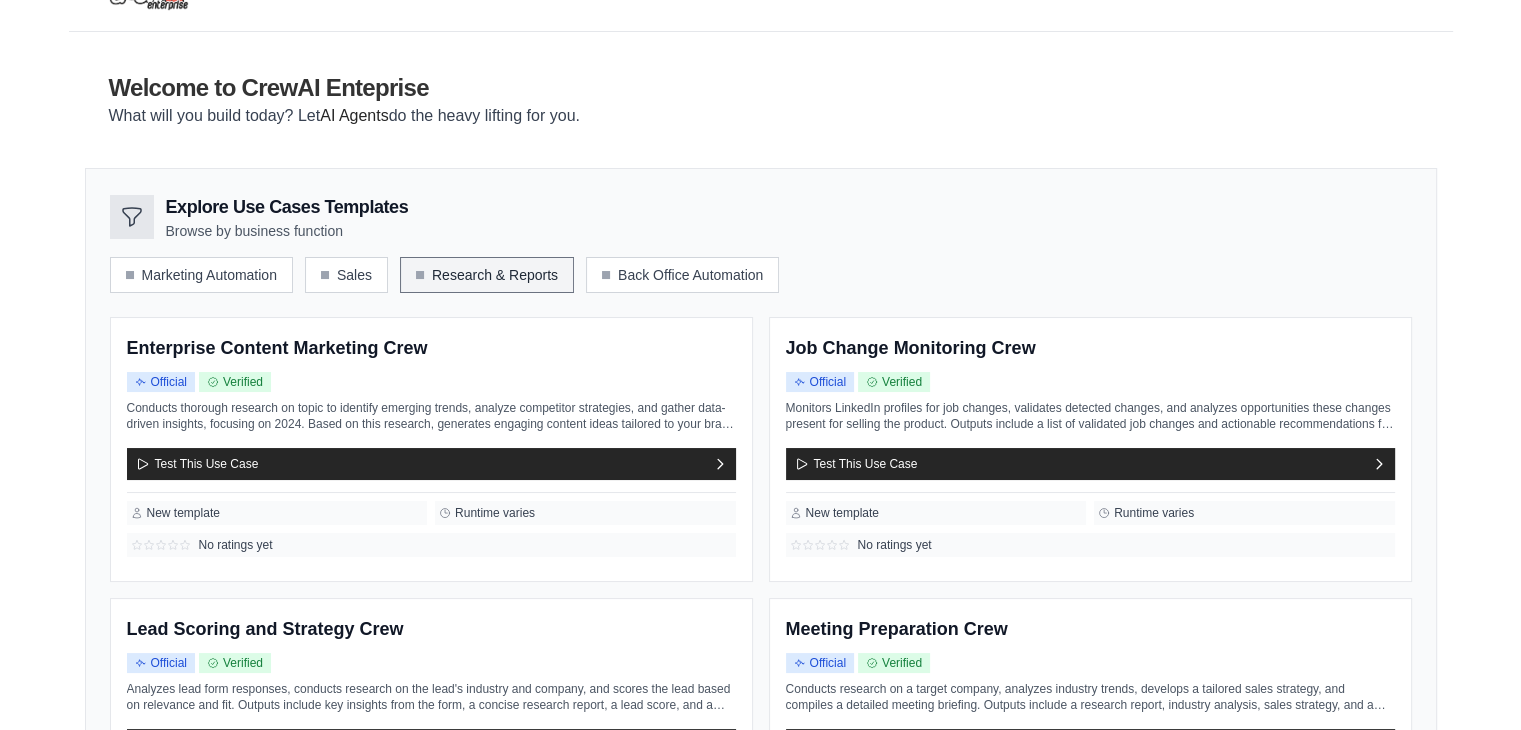 click on "Research & Reports" at bounding box center (487, 275) 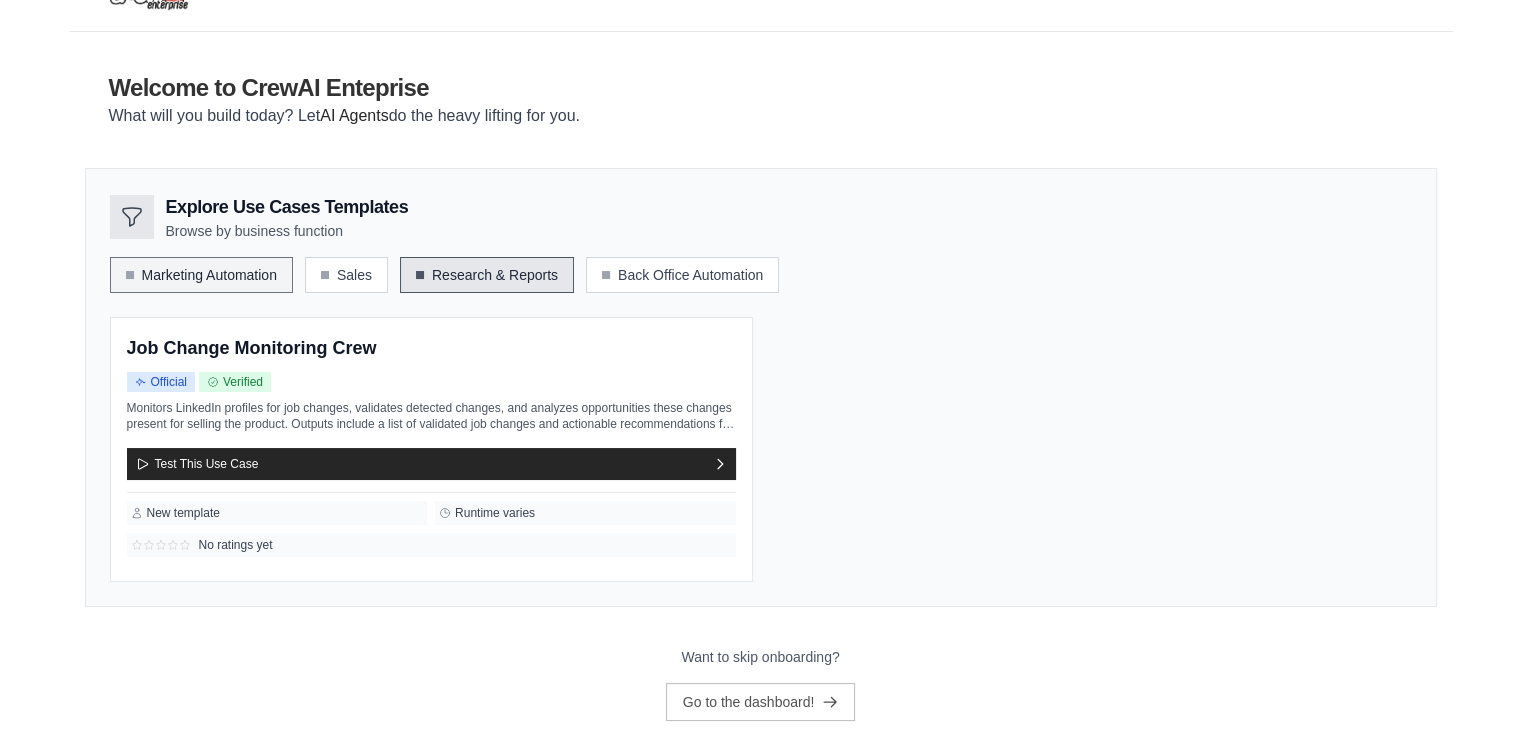 click on "Marketing Automation" at bounding box center (201, 275) 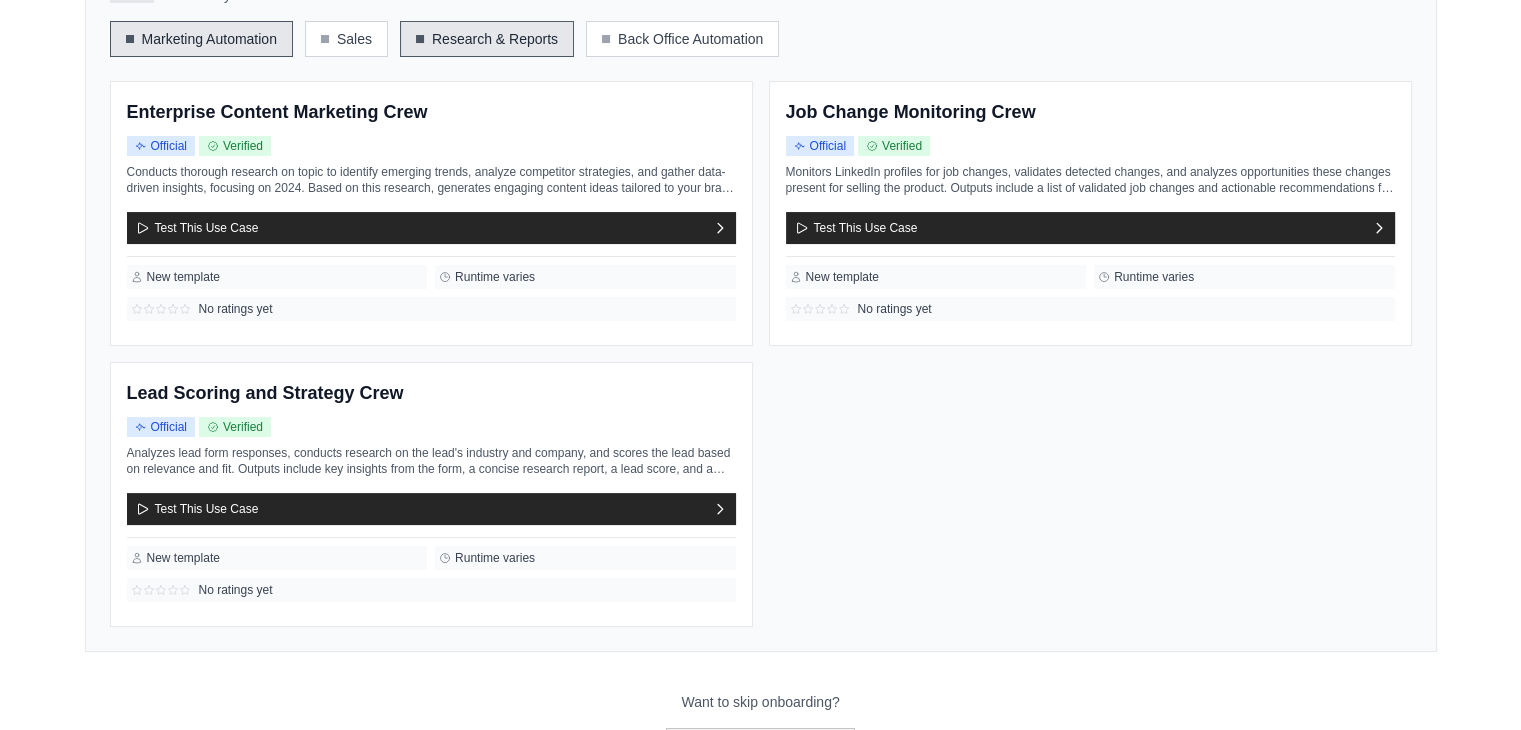scroll, scrollTop: 0, scrollLeft: 0, axis: both 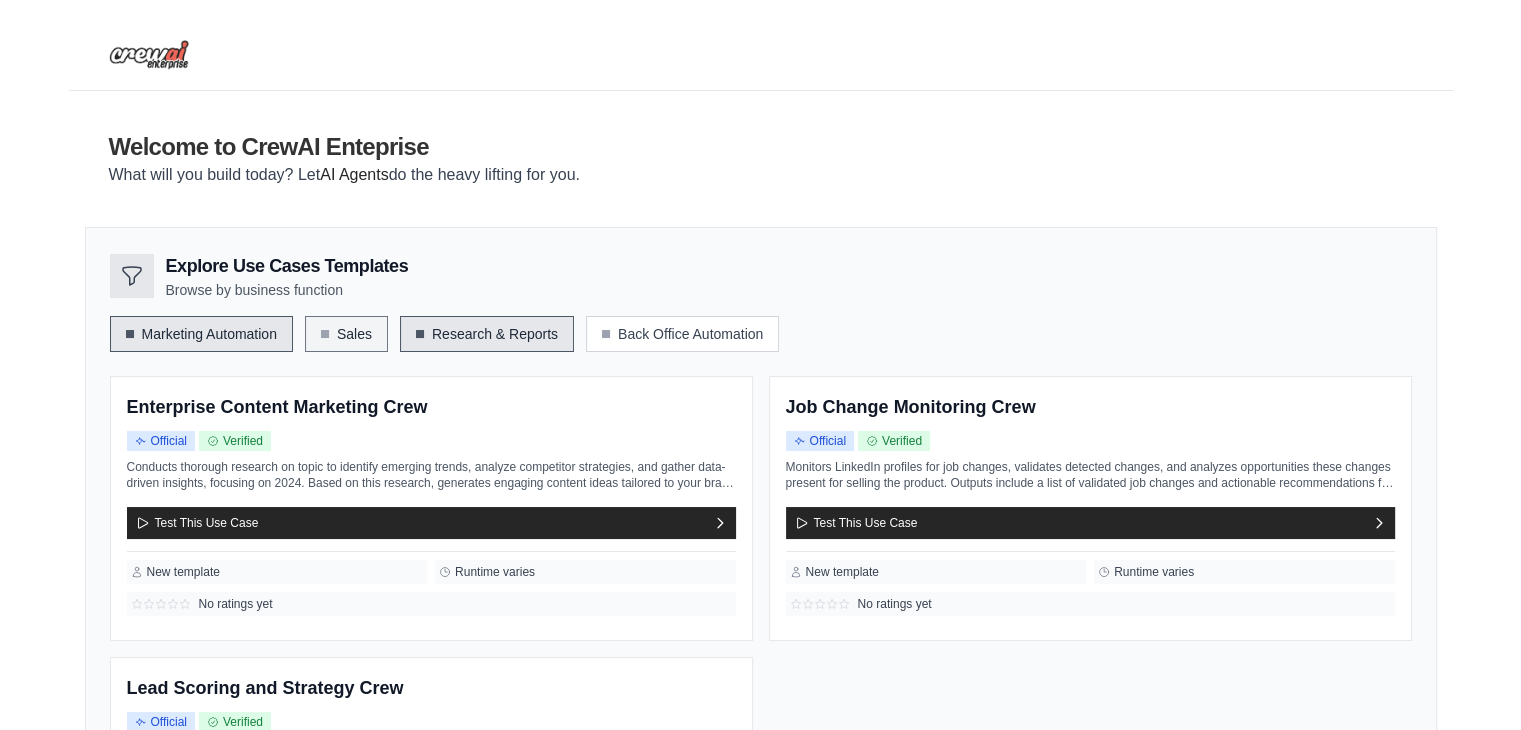 click on "Sales" at bounding box center [346, 334] 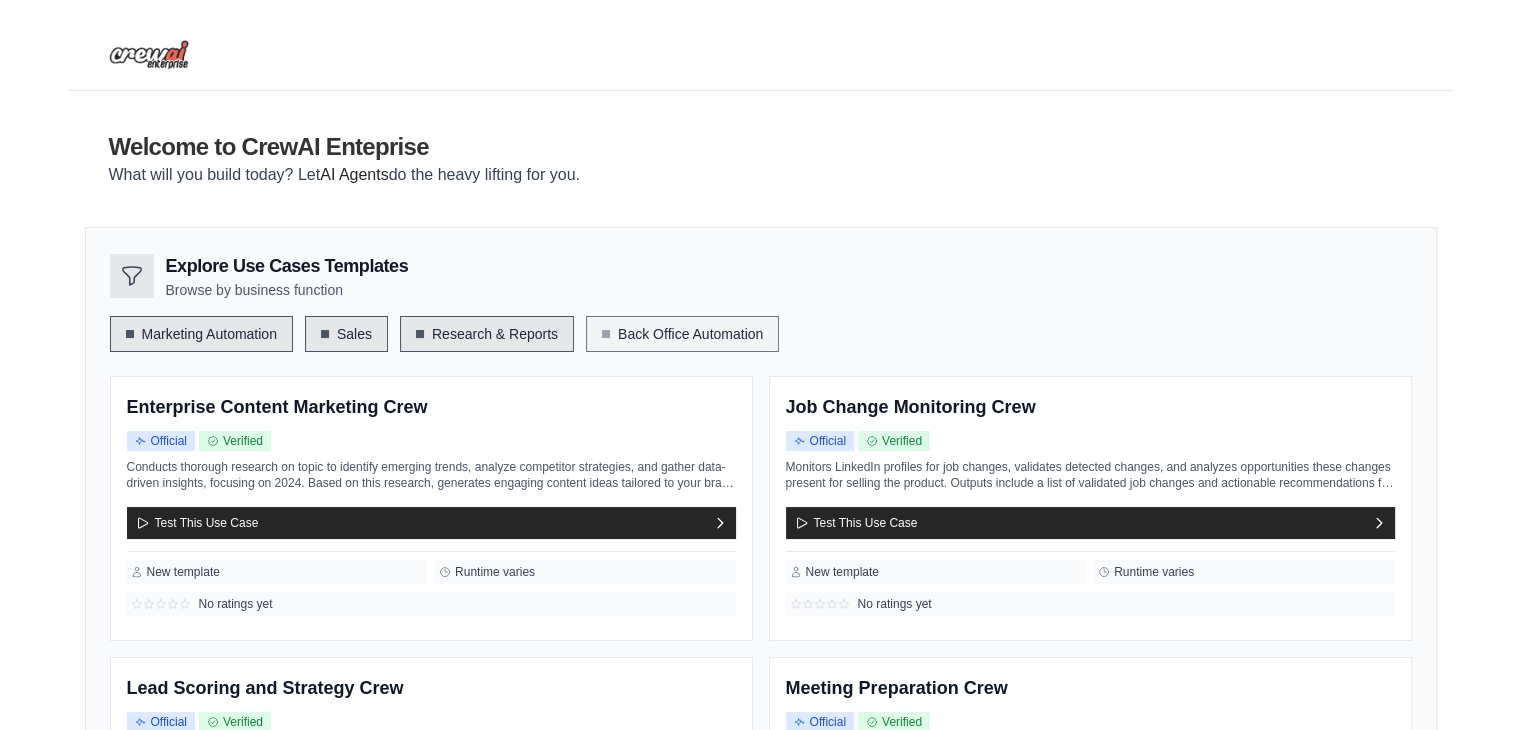 click on "Back Office Automation" at bounding box center [682, 334] 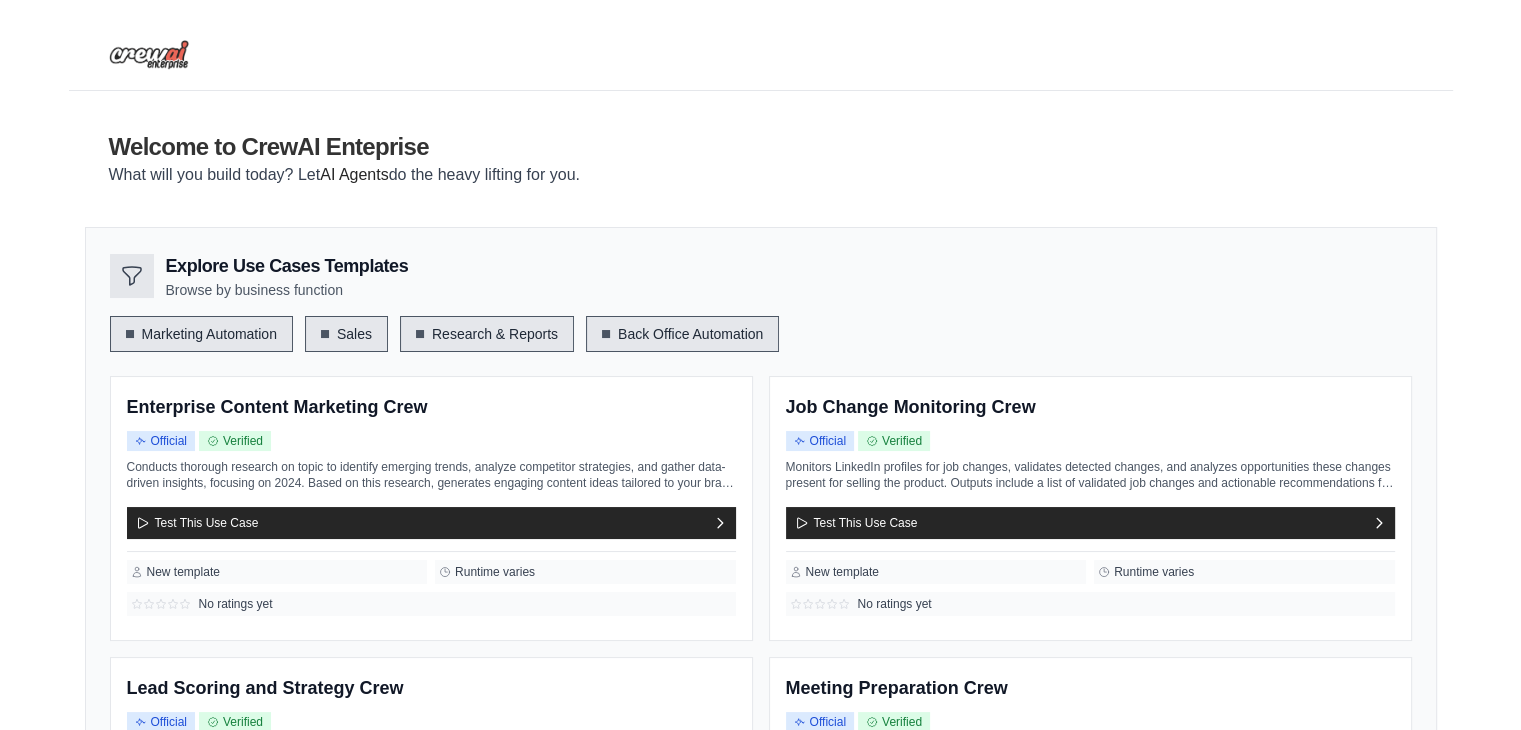 click on "Back Office Automation" at bounding box center [682, 334] 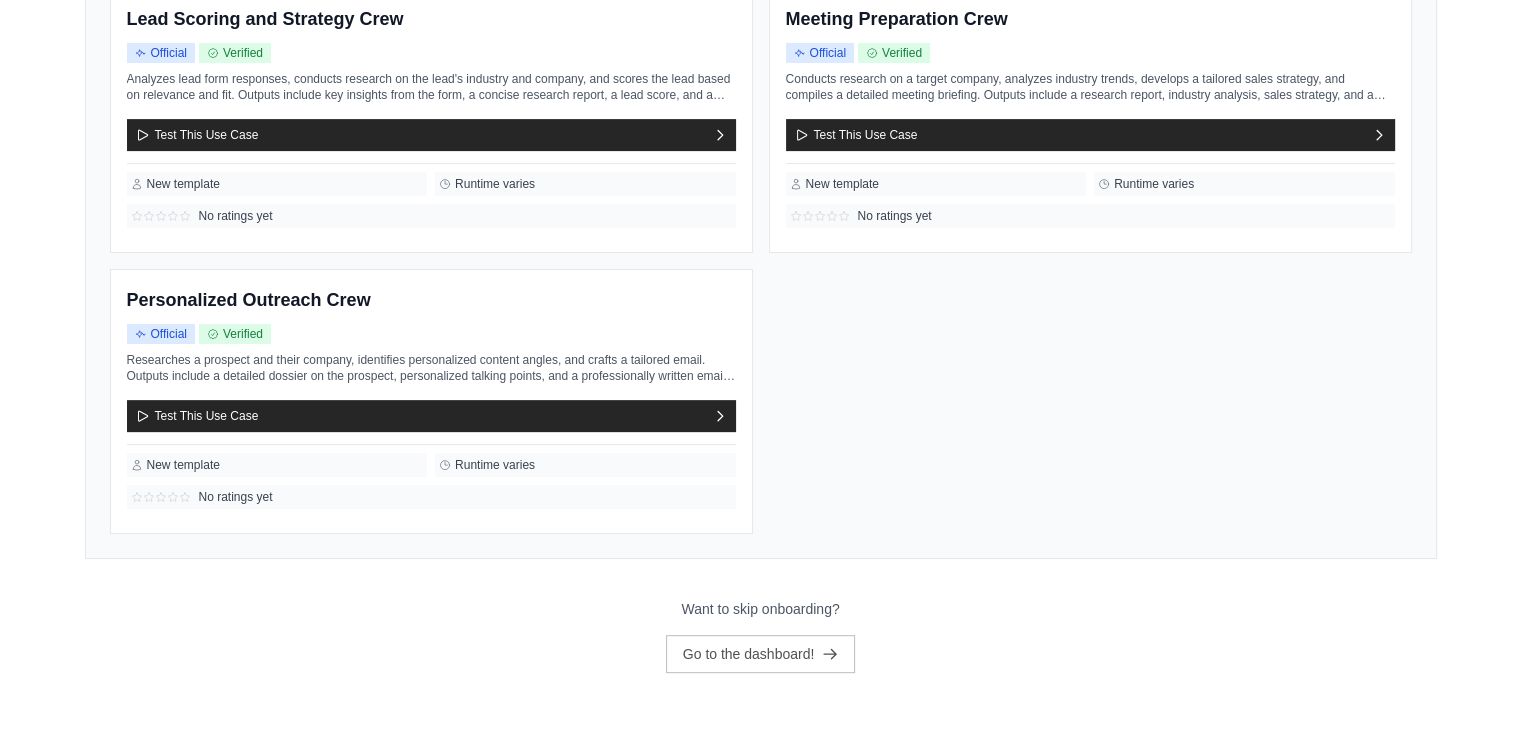 scroll, scrollTop: 644, scrollLeft: 0, axis: vertical 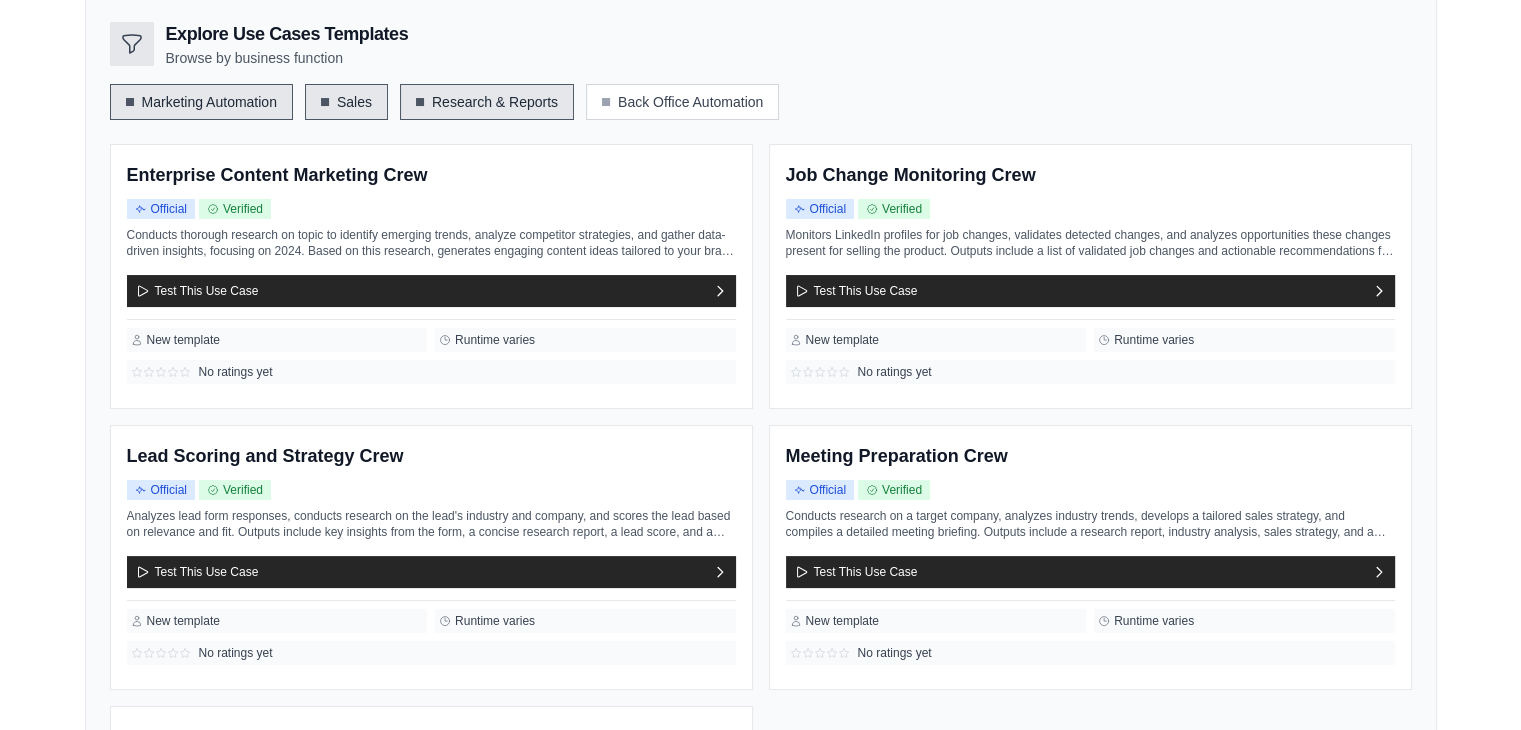 click on "Sales" at bounding box center (346, 102) 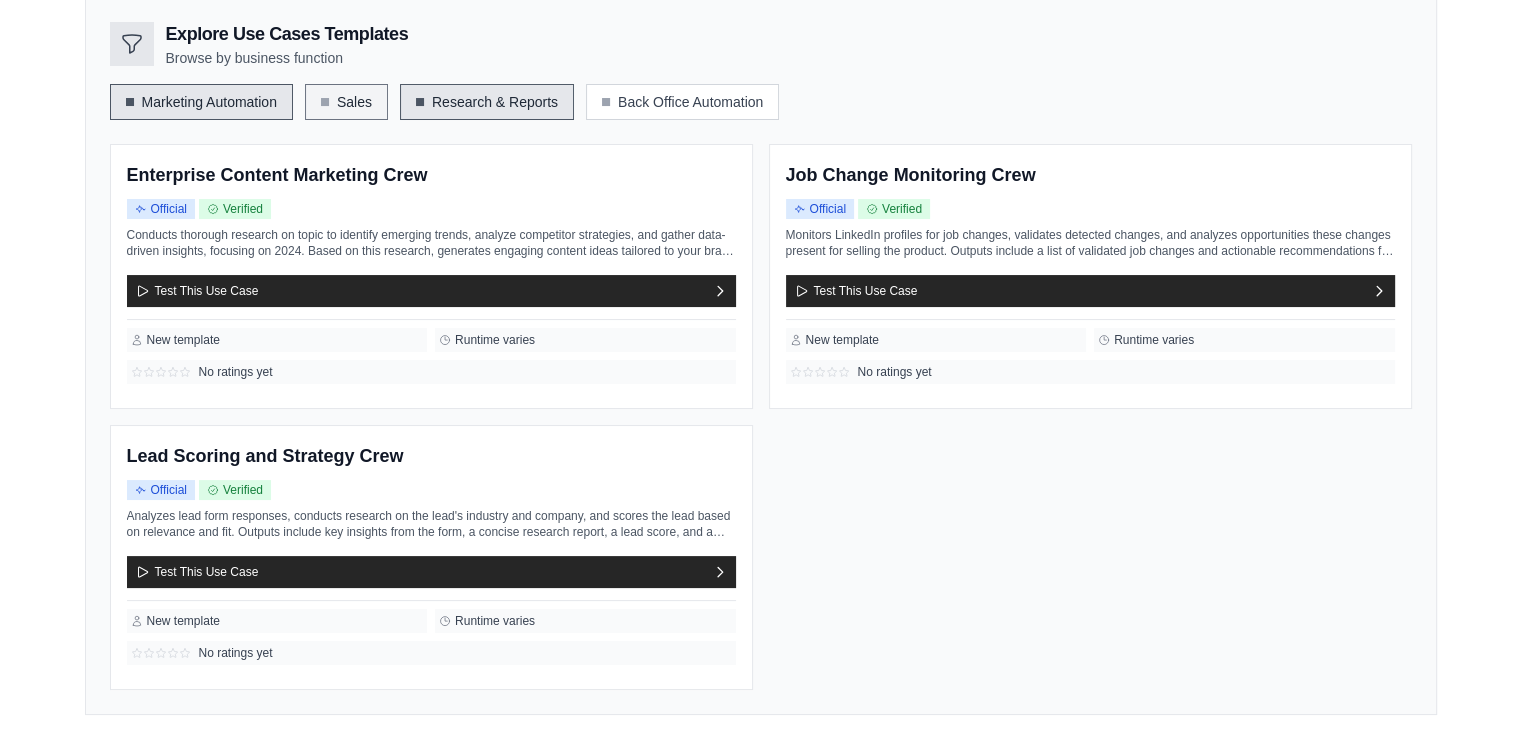 click on "Sales" at bounding box center [346, 102] 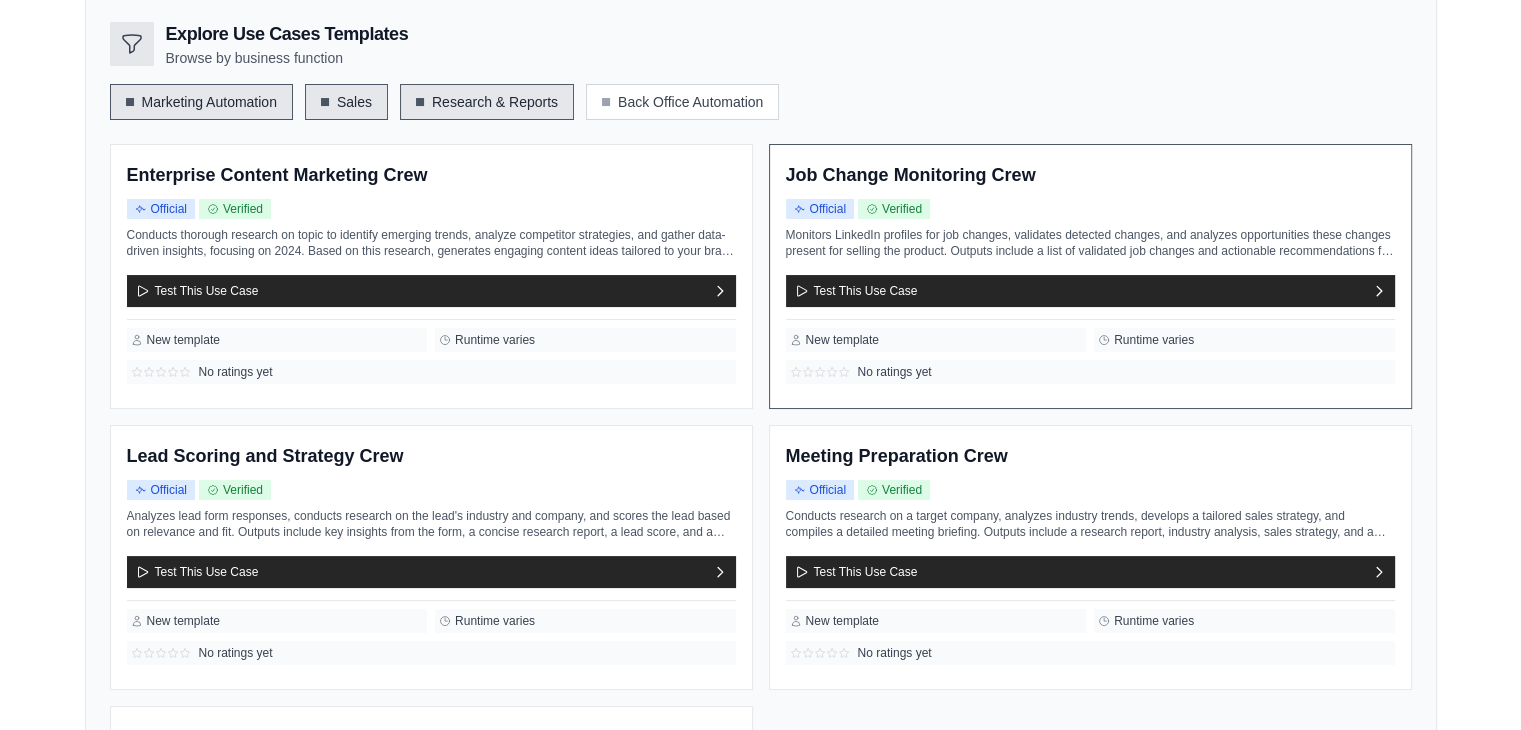 click on "Job Change Monitoring Crew" at bounding box center (911, 176) 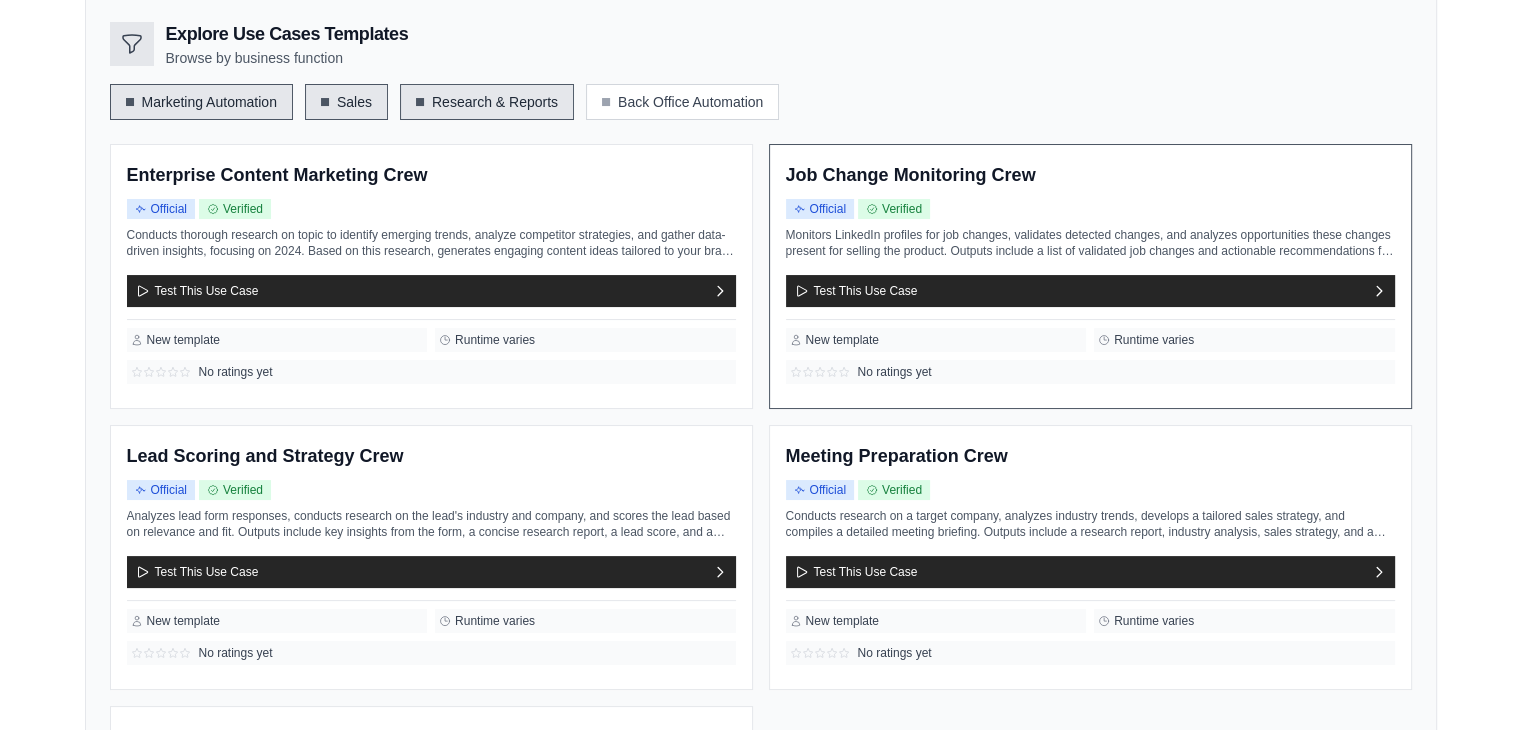 scroll, scrollTop: 0, scrollLeft: 0, axis: both 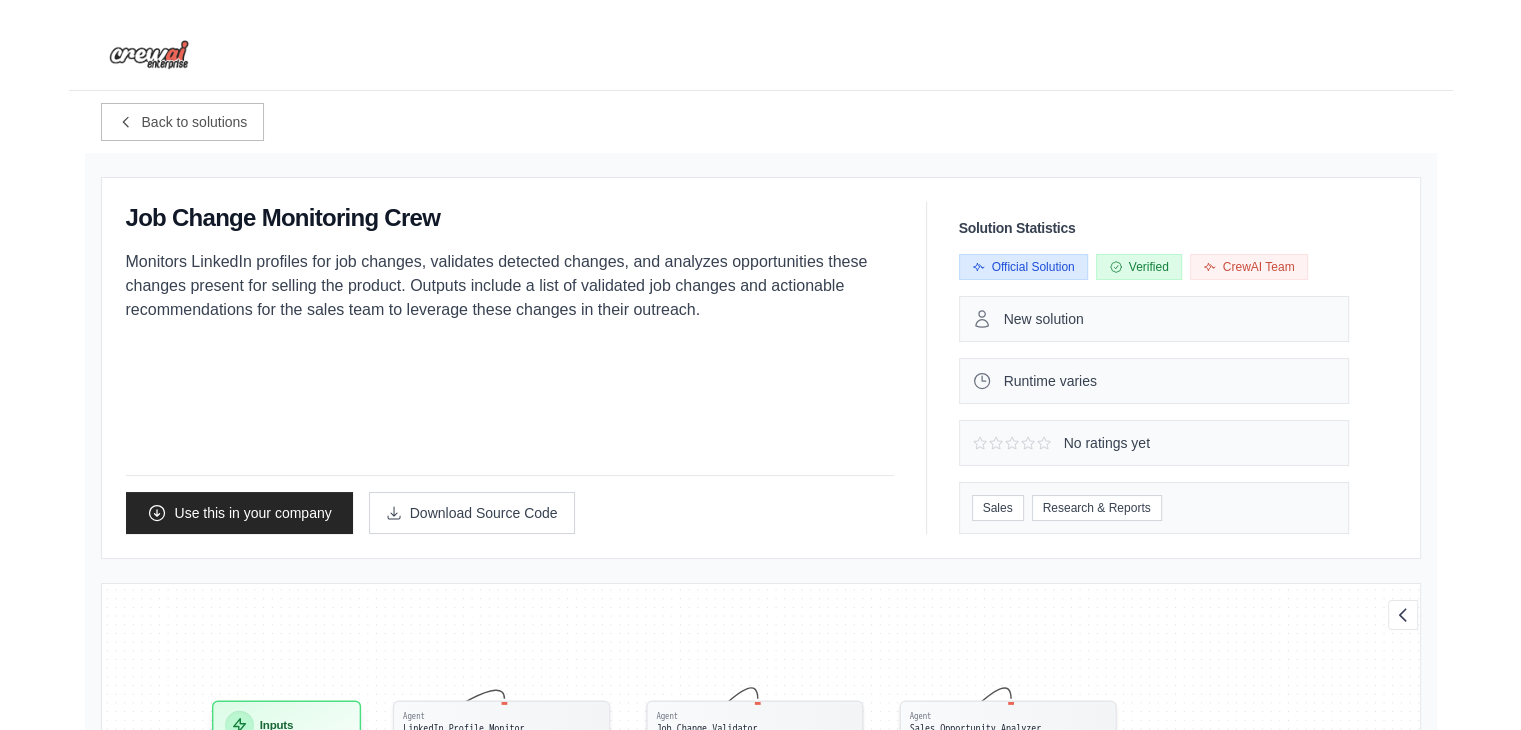 click on "New solution" at bounding box center [1044, 319] 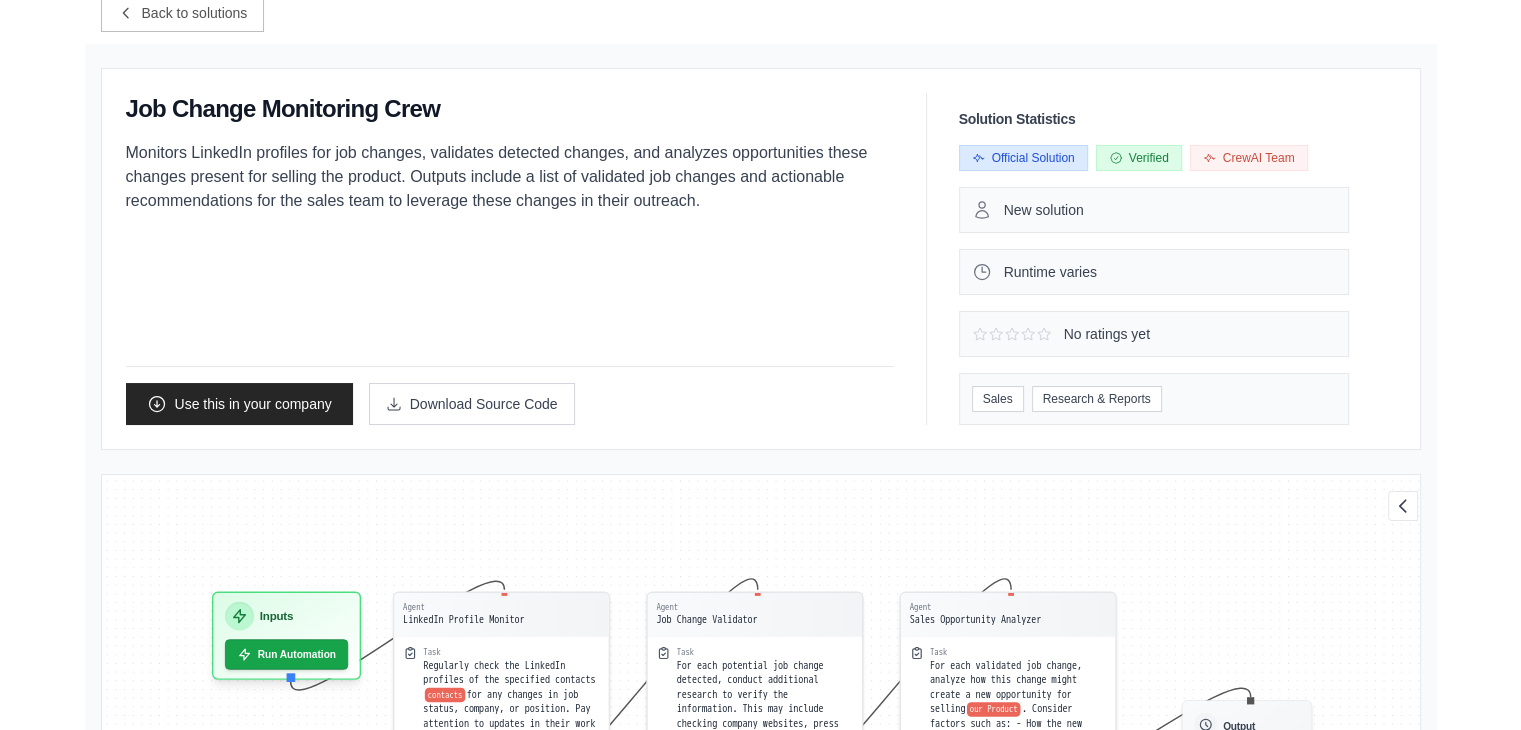scroll, scrollTop: 136, scrollLeft: 0, axis: vertical 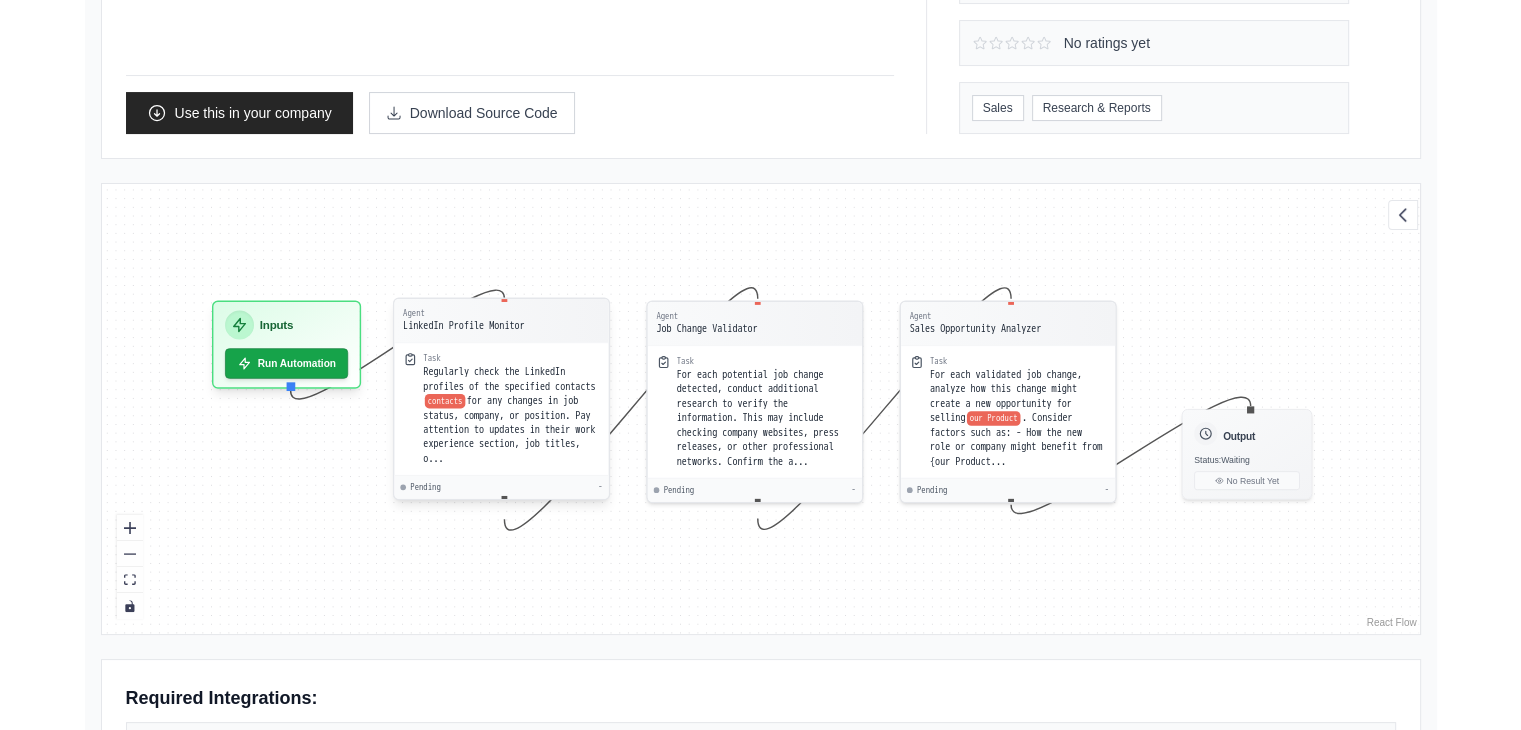 click on "Pending" at bounding box center [425, 487] 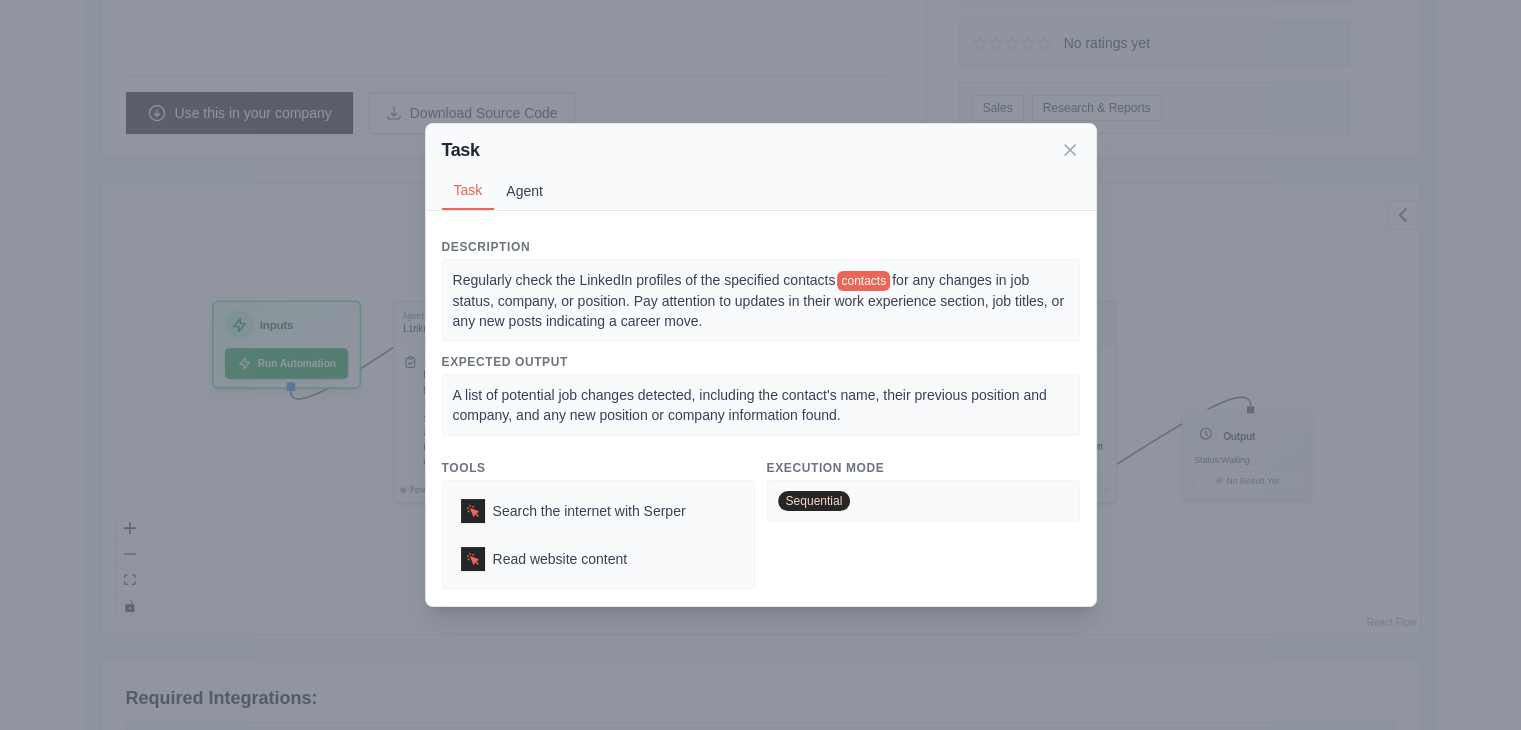 click on "Agent" at bounding box center [524, 191] 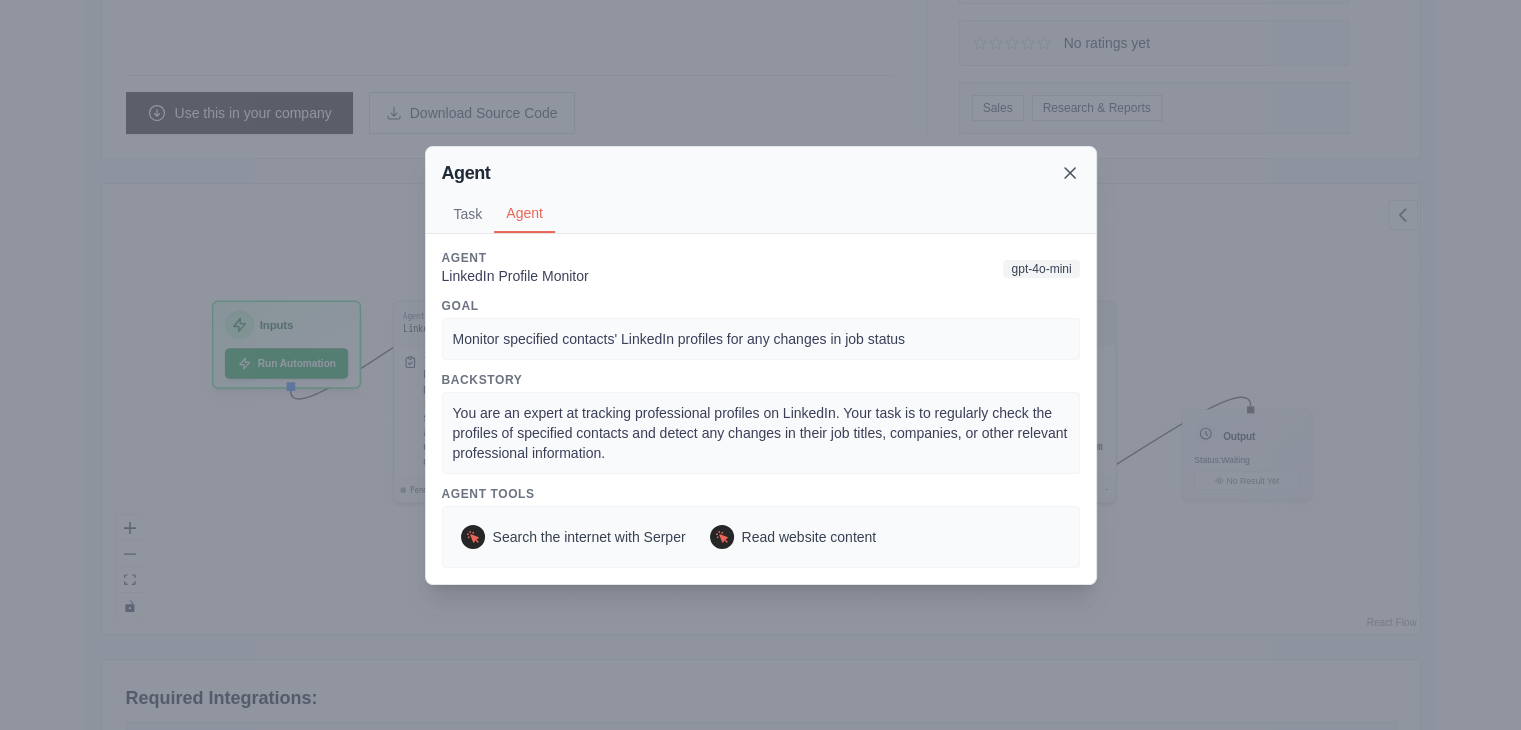 click 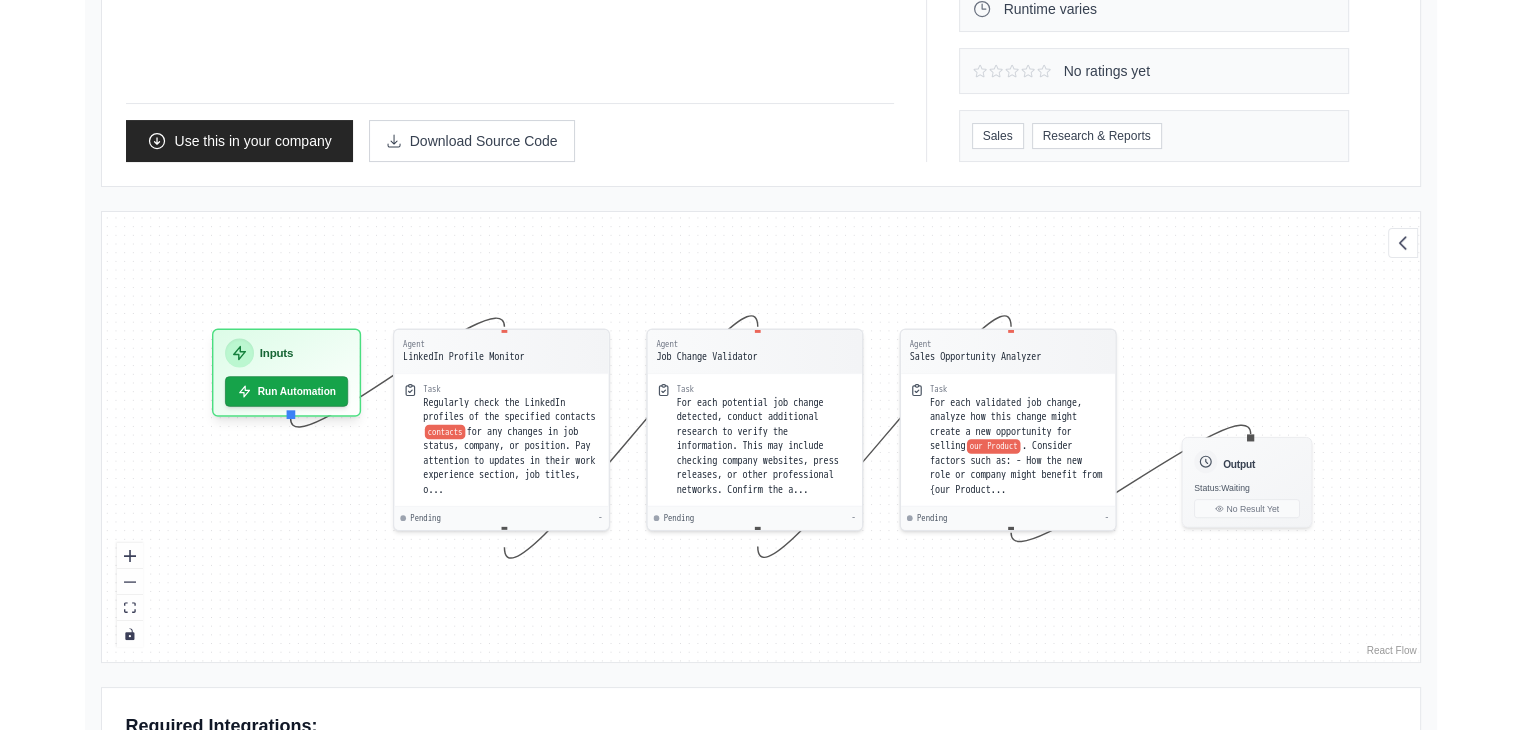 scroll, scrollTop: 109, scrollLeft: 0, axis: vertical 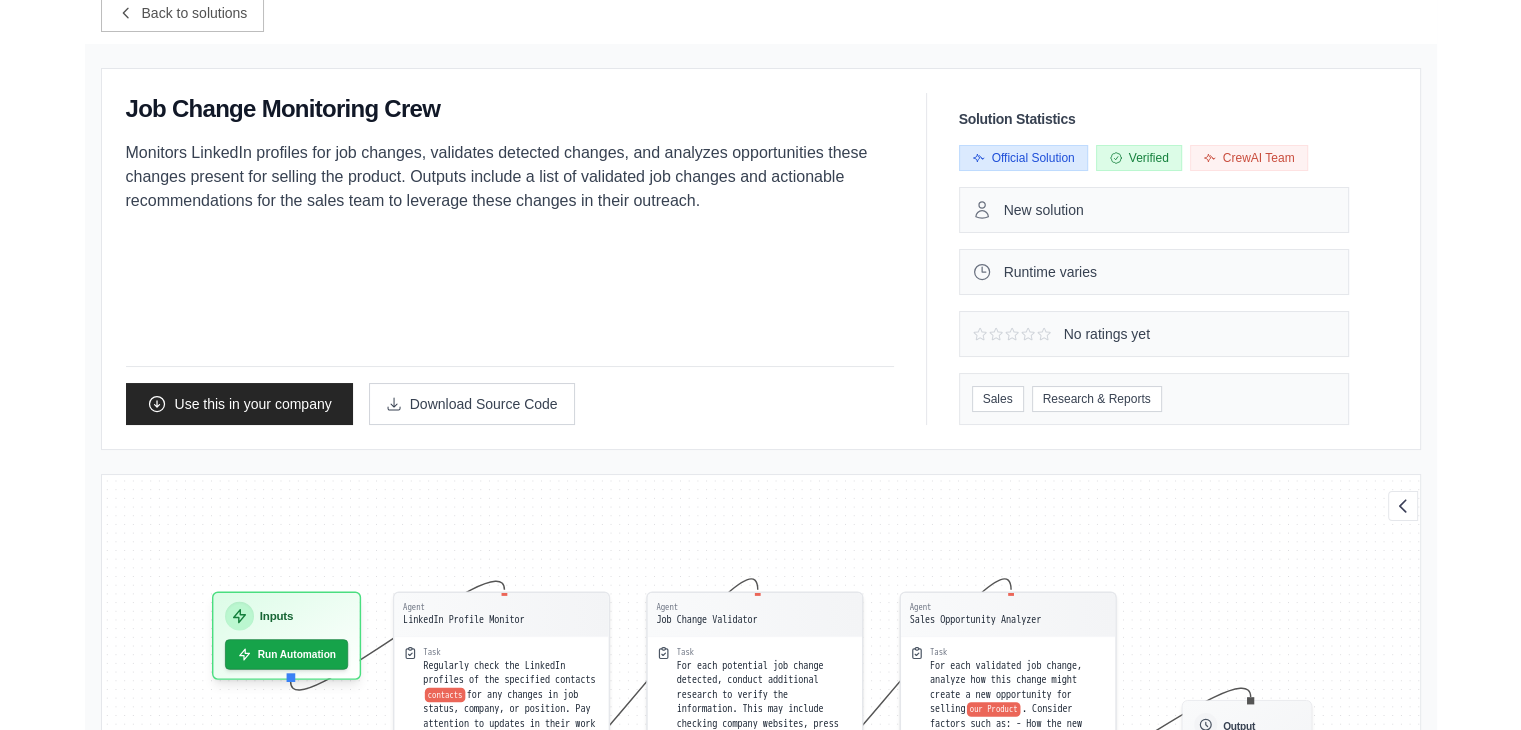 click on "Official Solution" at bounding box center (1023, 158) 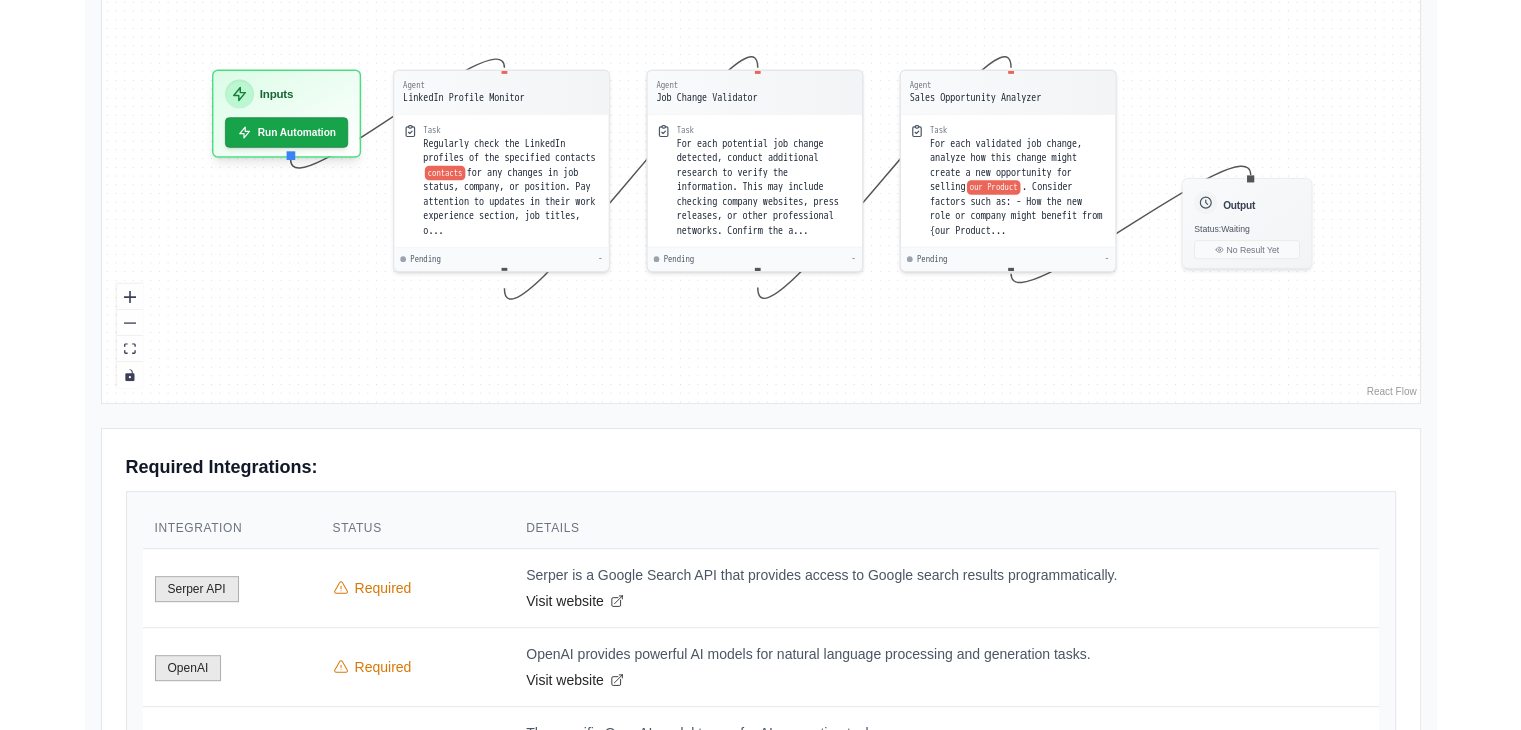 scroll, scrollTop: 109, scrollLeft: 0, axis: vertical 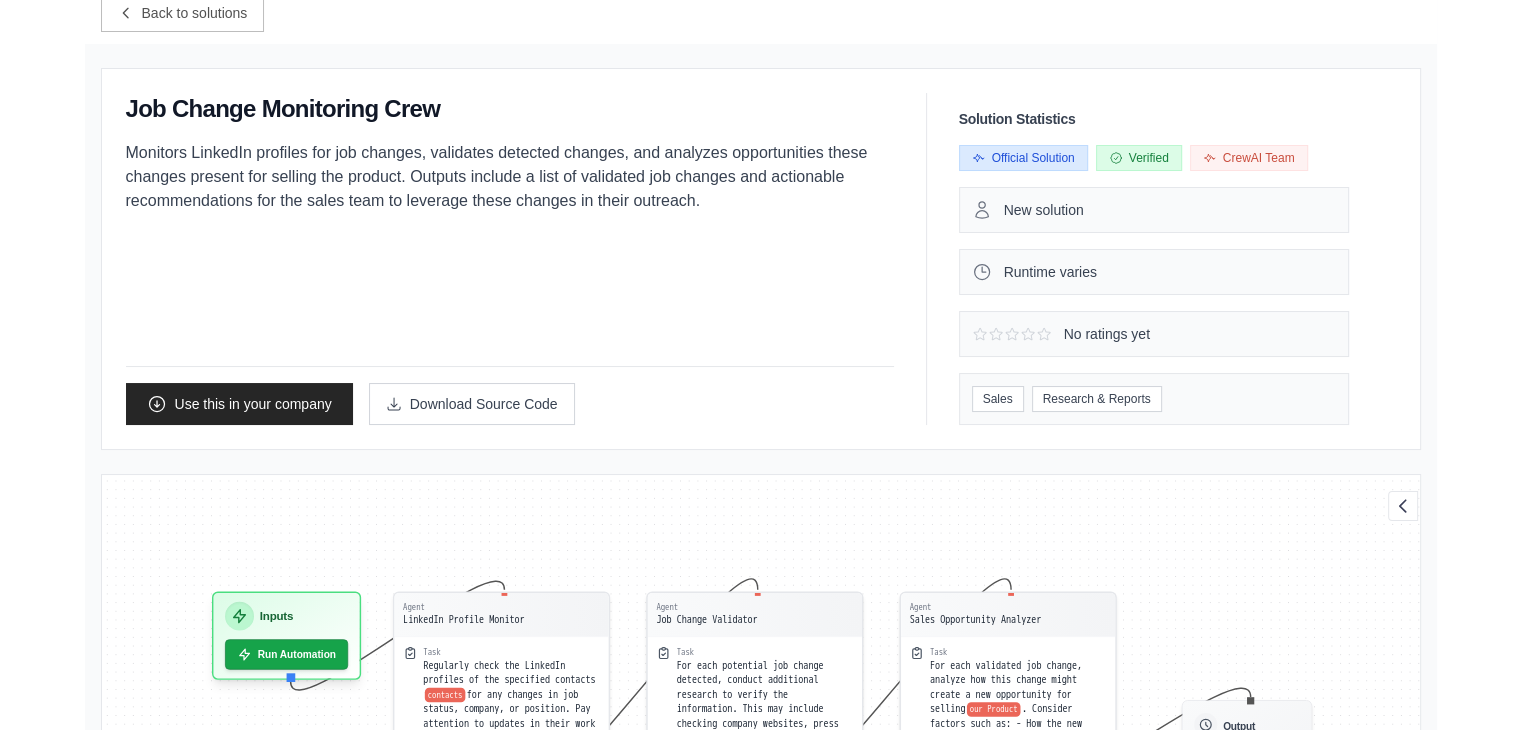 click on "Agent LinkedIn Profile Monitor Task Regularly check the LinkedIn profiles of the specified contacts  contacts  for any changes in job status, company, or position. Pay attention to updates in their work experience section, job titles, o... Pending - Agent Job Change Validator Task For each potential job change detected, conduct additional research to verify the information. This may include checking company websites, press releases, or other professional networks. Confirm the a... Pending - Agent Sales Opportunity Analyzer Task For each validated job change, analyze how this change might create a new opportunity for selling  our Product . Consider factors such as: - How the new role or company might benefit from {our Product... Pending - Inputs Run Automation Output Status:  Waiting No Result Yet" at bounding box center [761, 700] 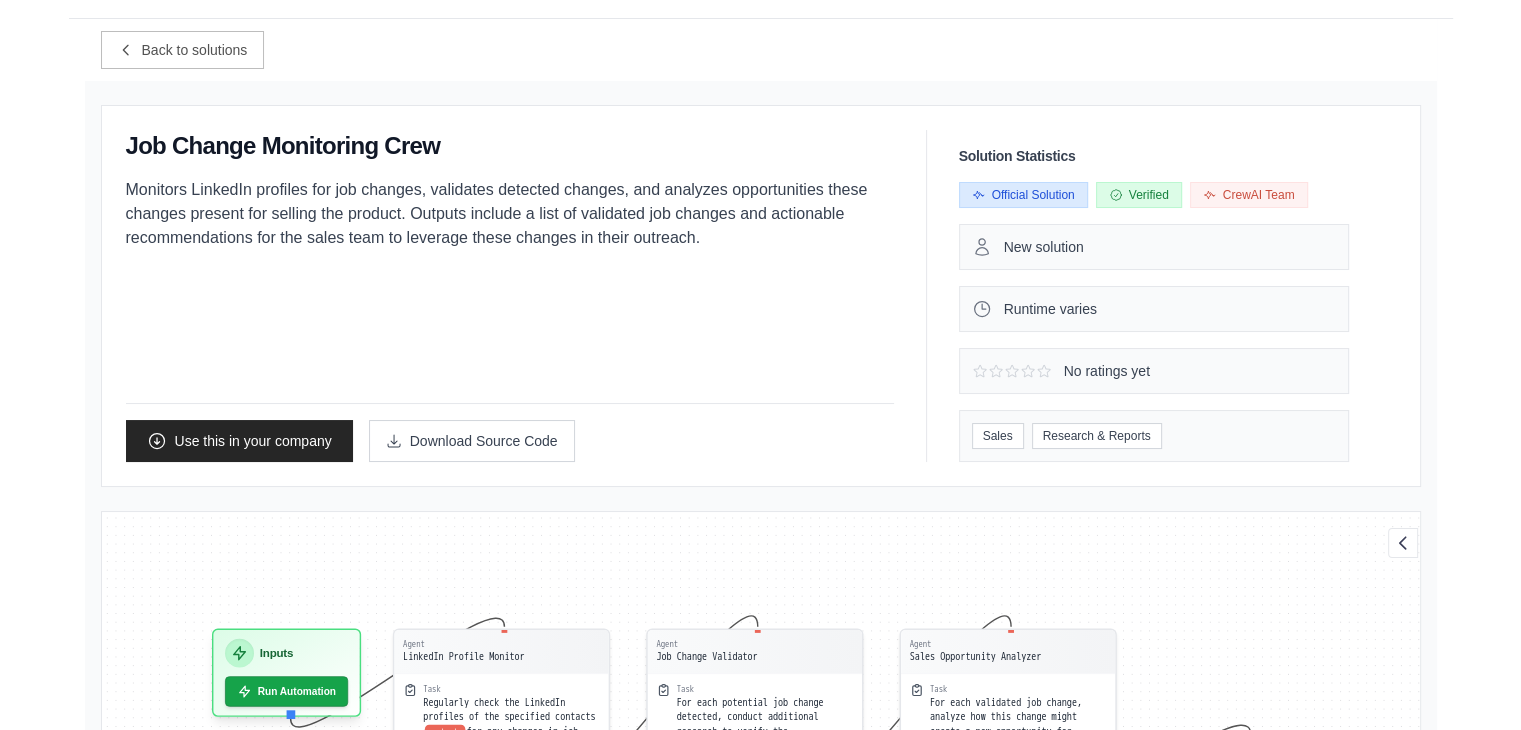 scroll, scrollTop: 68, scrollLeft: 0, axis: vertical 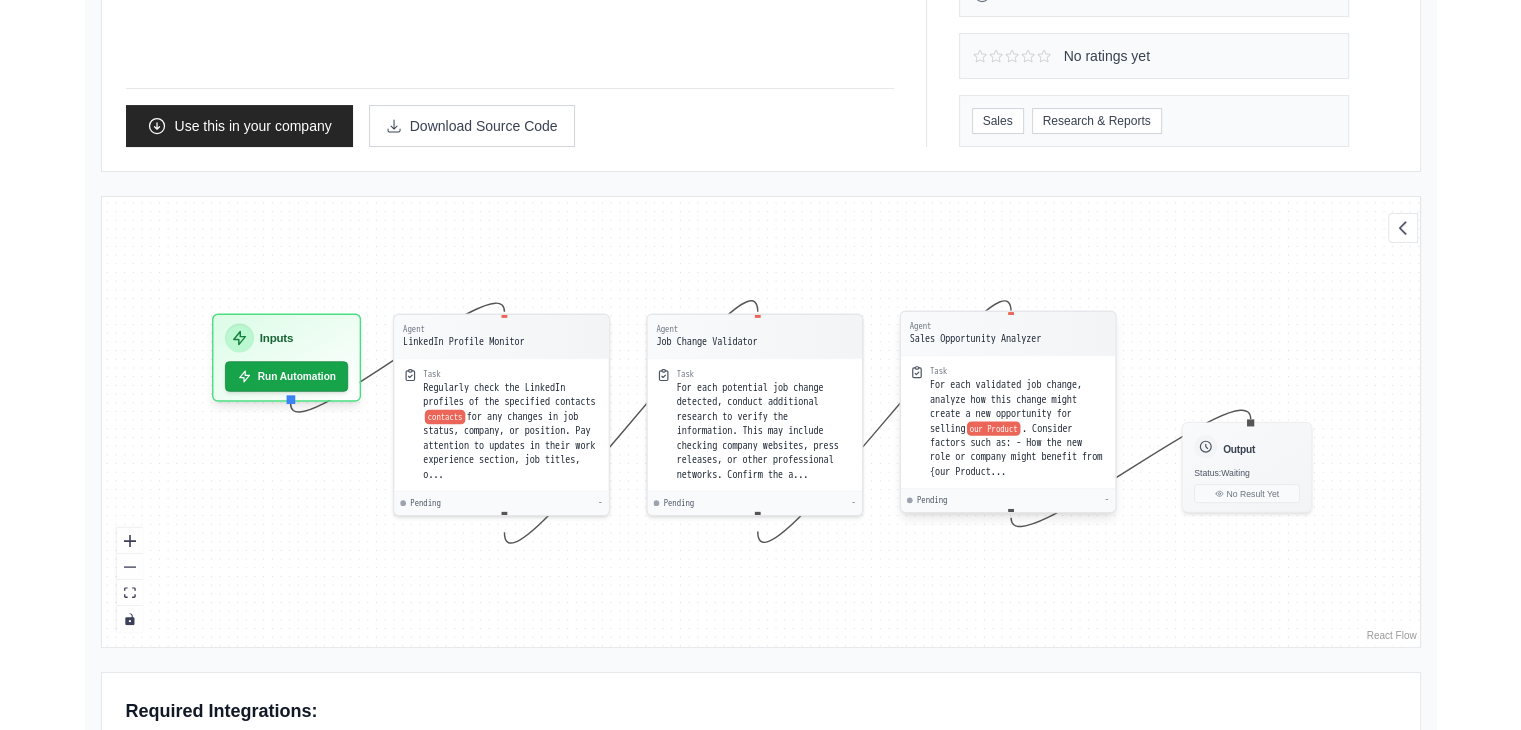 click on "our Product" at bounding box center [993, 428] 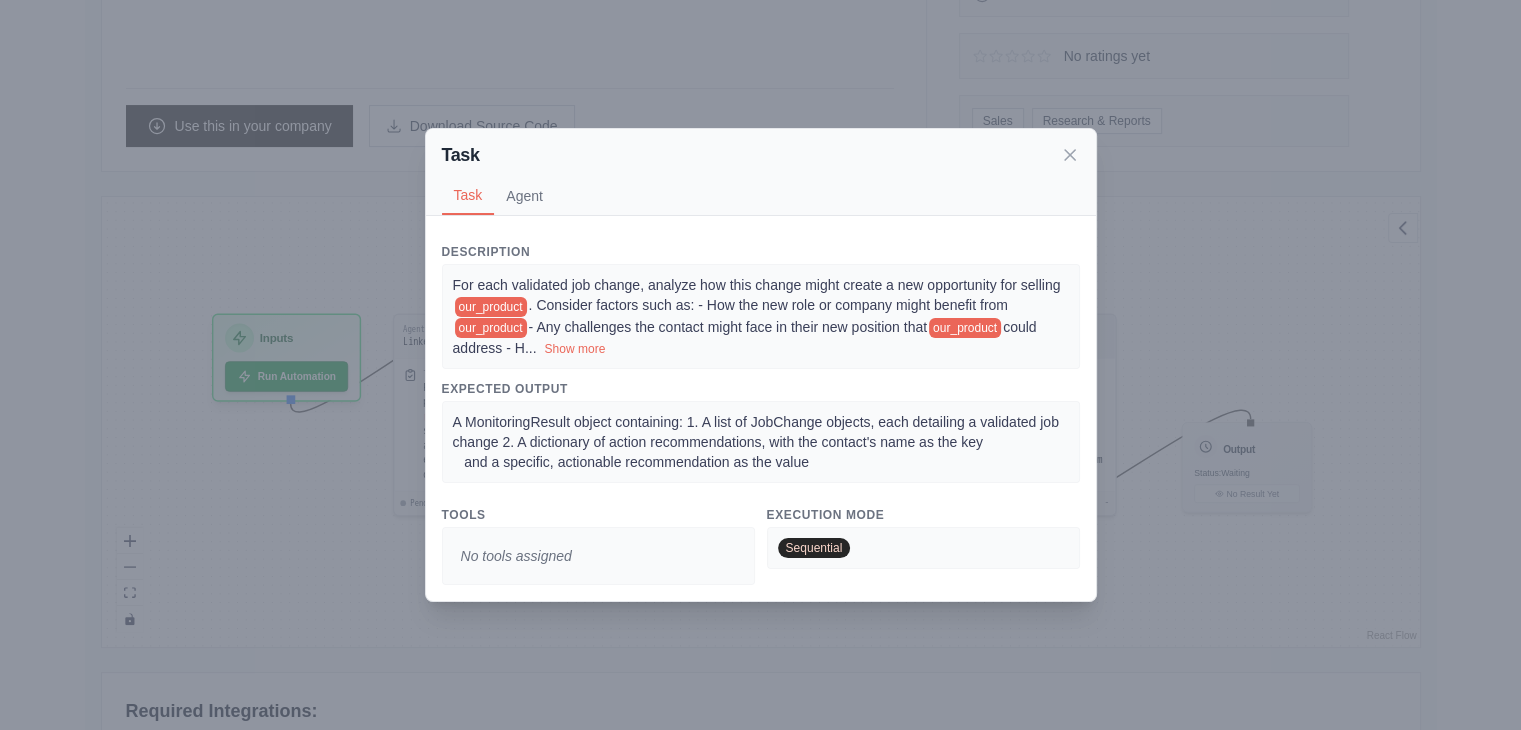 click on "Task" at bounding box center [761, 155] 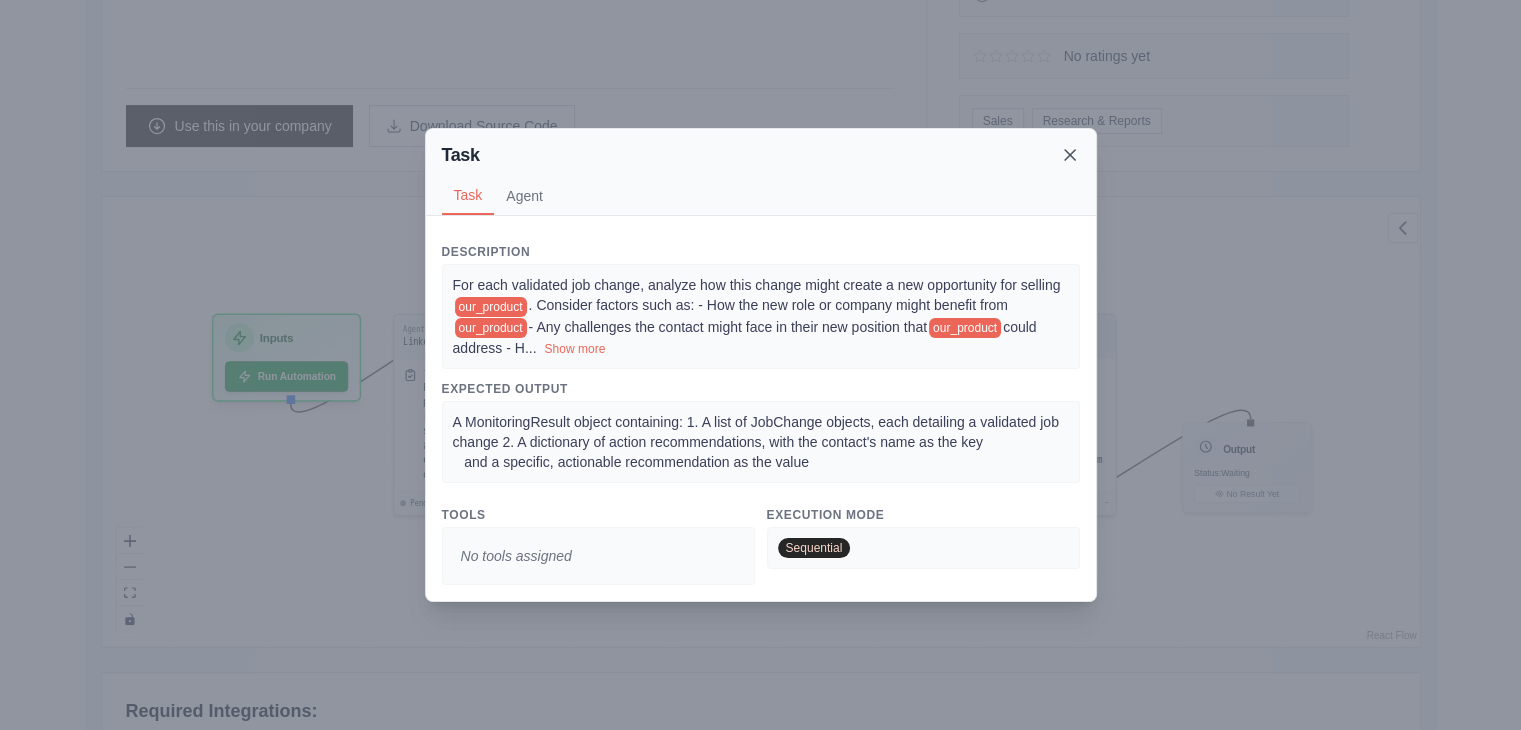 click 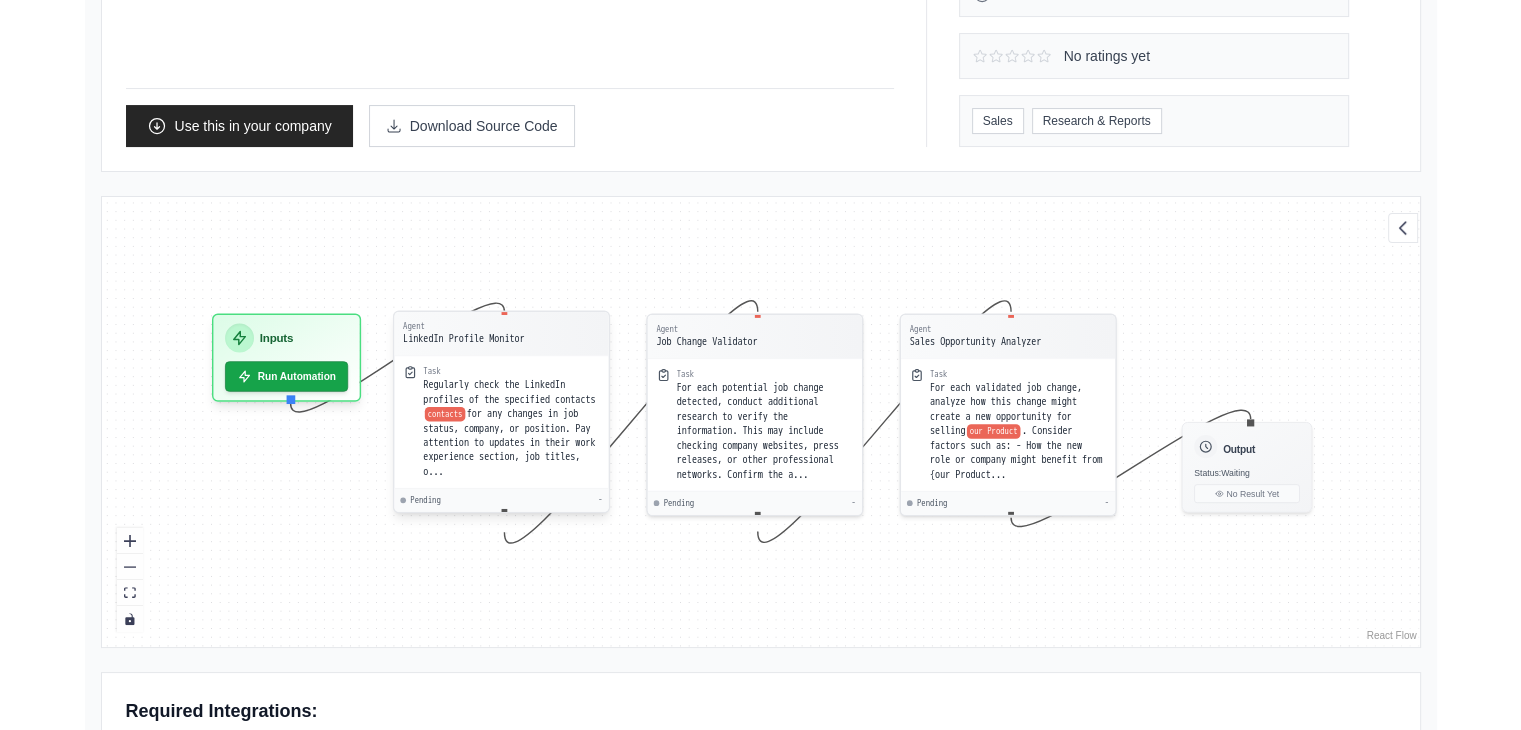 click on "for any changes in job status, company, or position. Pay attention to updates in their work experience section, job titles, o..." at bounding box center [509, 443] 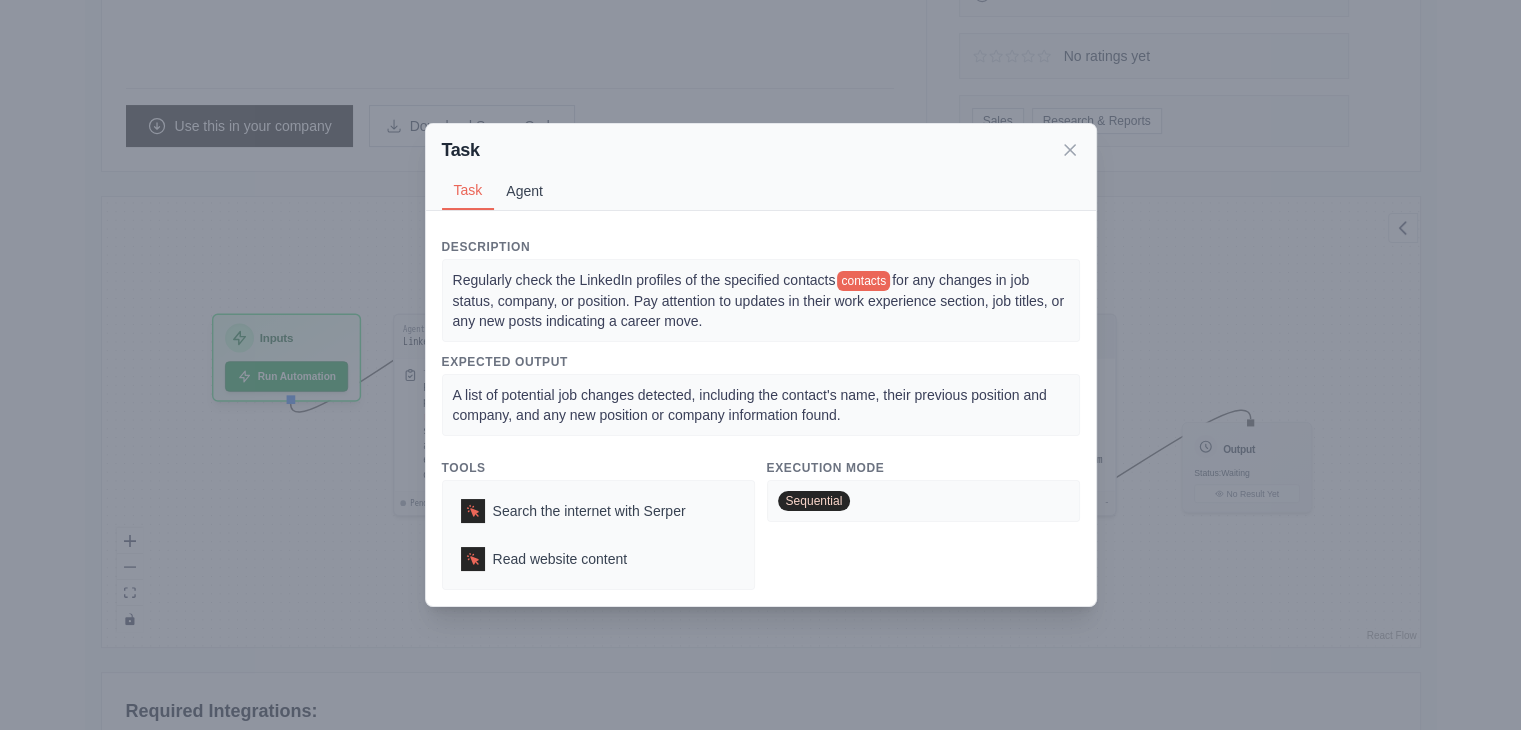 click on "Agent" at bounding box center [524, 191] 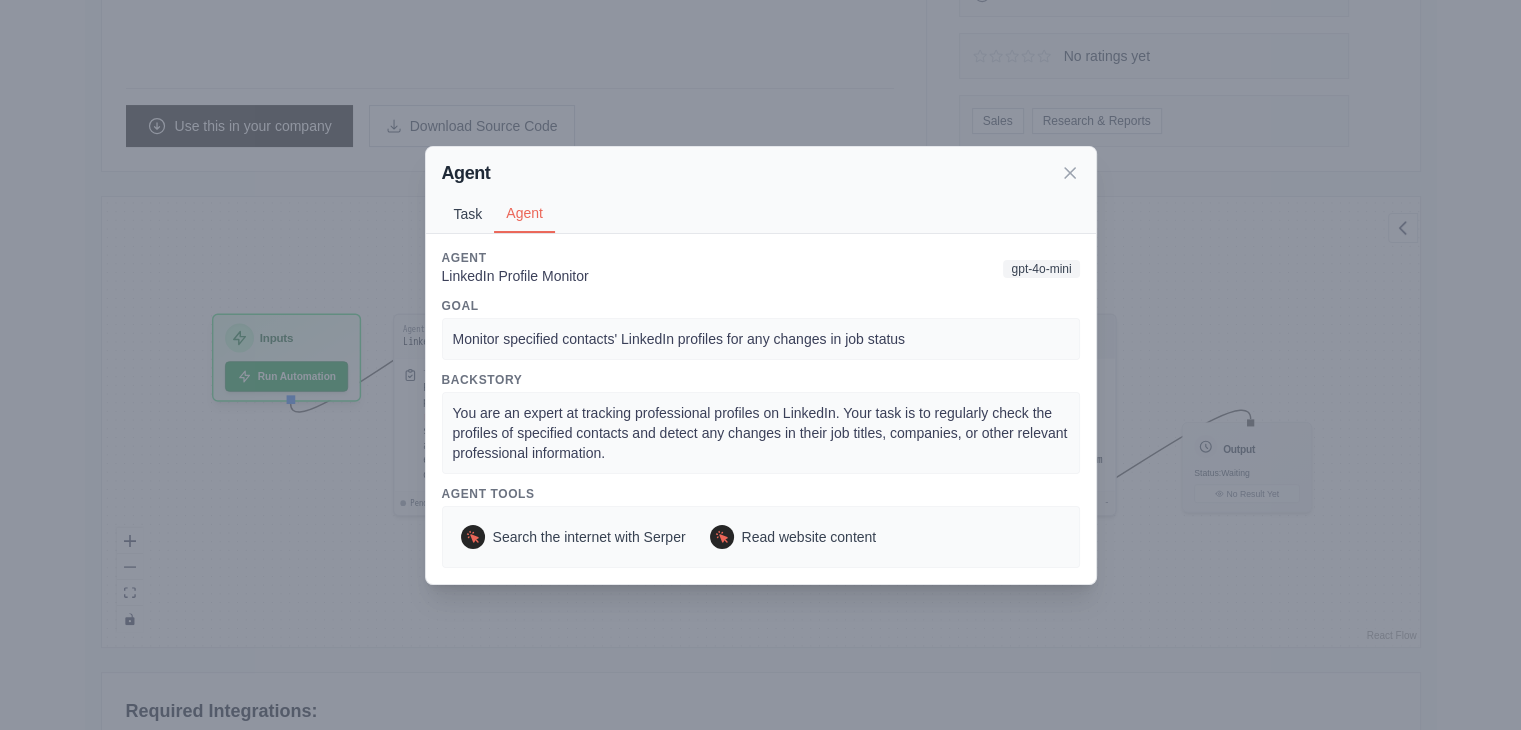click on "Task" at bounding box center [468, 214] 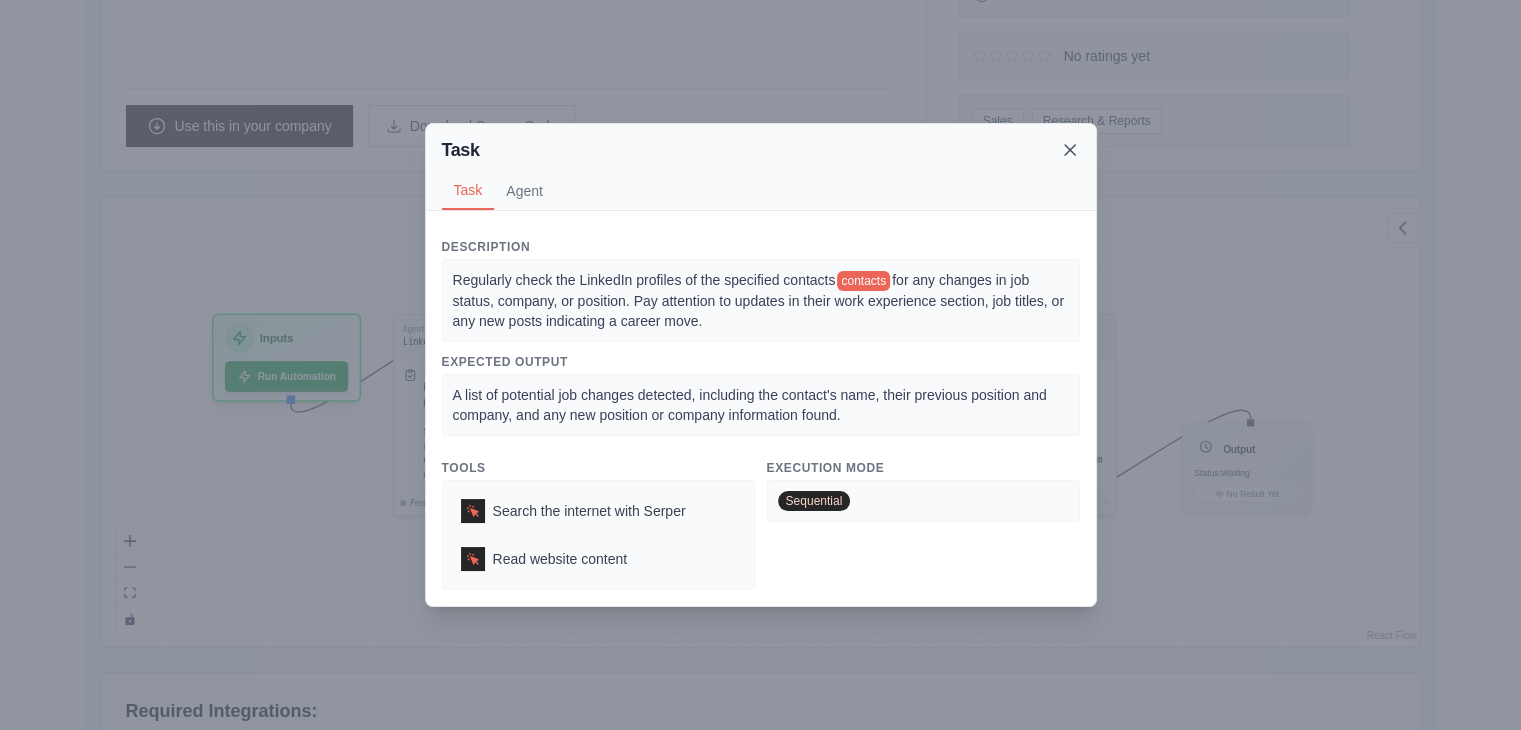 click 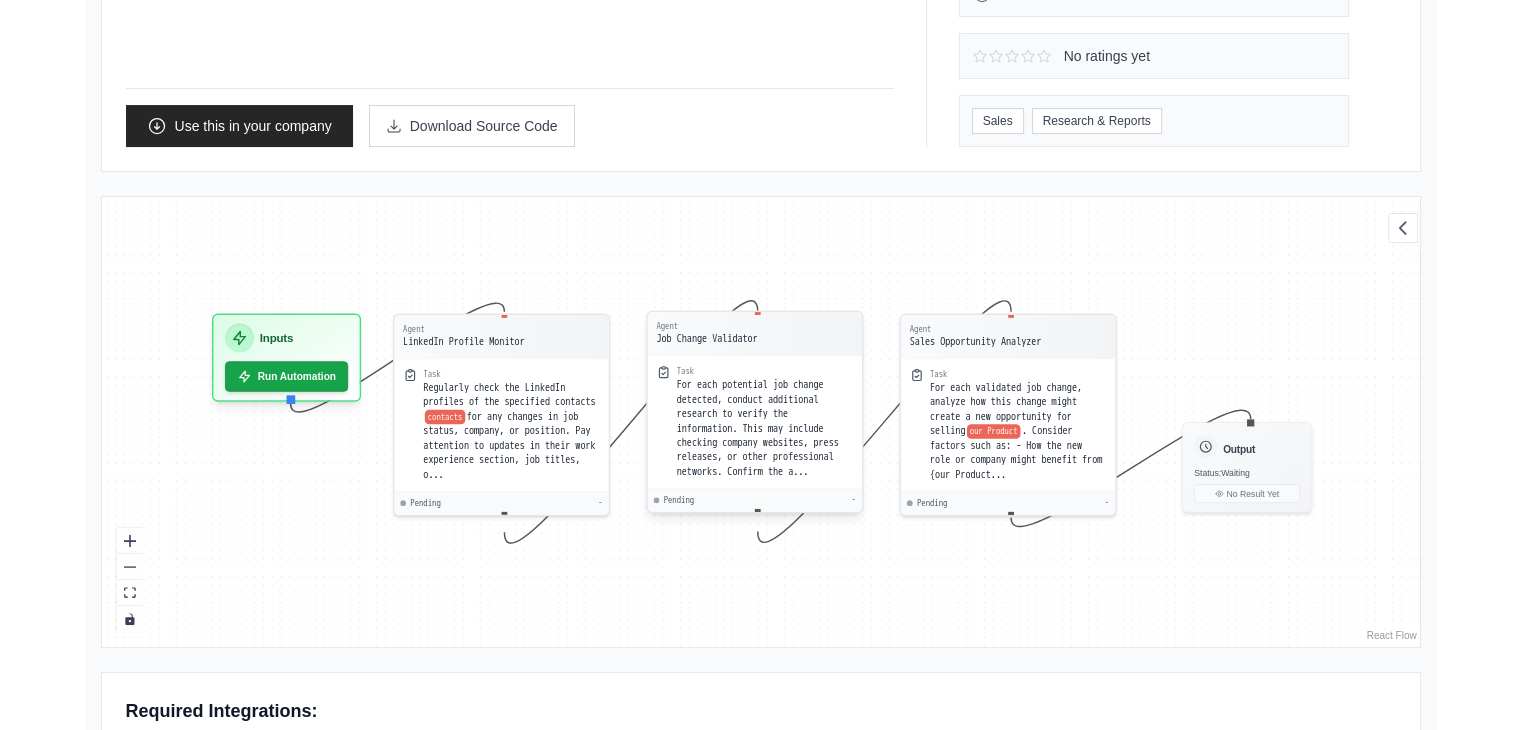 click on "For each potential job change detected, conduct additional research to verify the information. This may include checking company websites, press releases, or other professional networks. Confirm the a..." at bounding box center (757, 428) 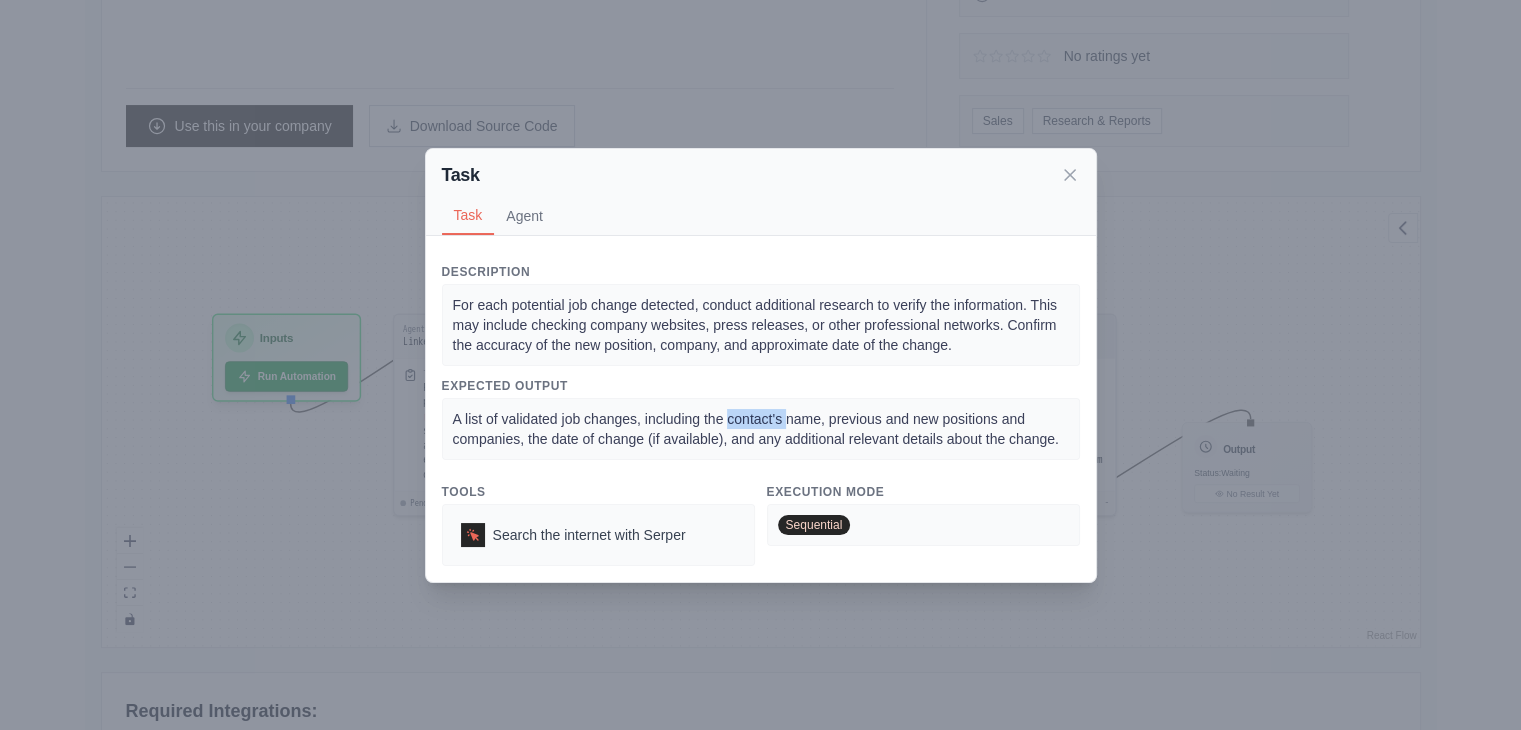 click on "A list of validated job changes, including the contact's name, previous and new positions and companies, the date of change (if available), and any additional relevant details about the change." at bounding box center (761, 429) 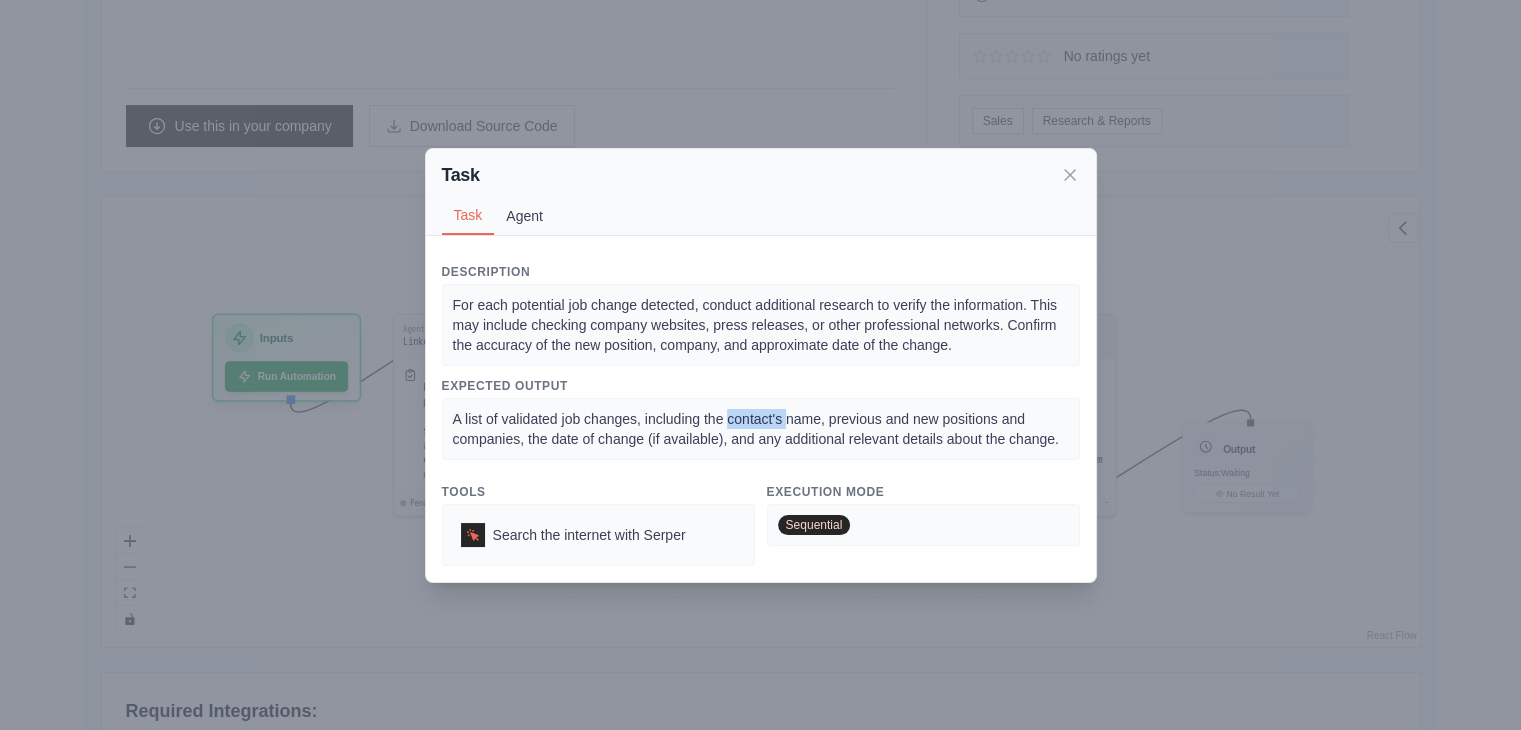 click on "Agent" at bounding box center (524, 216) 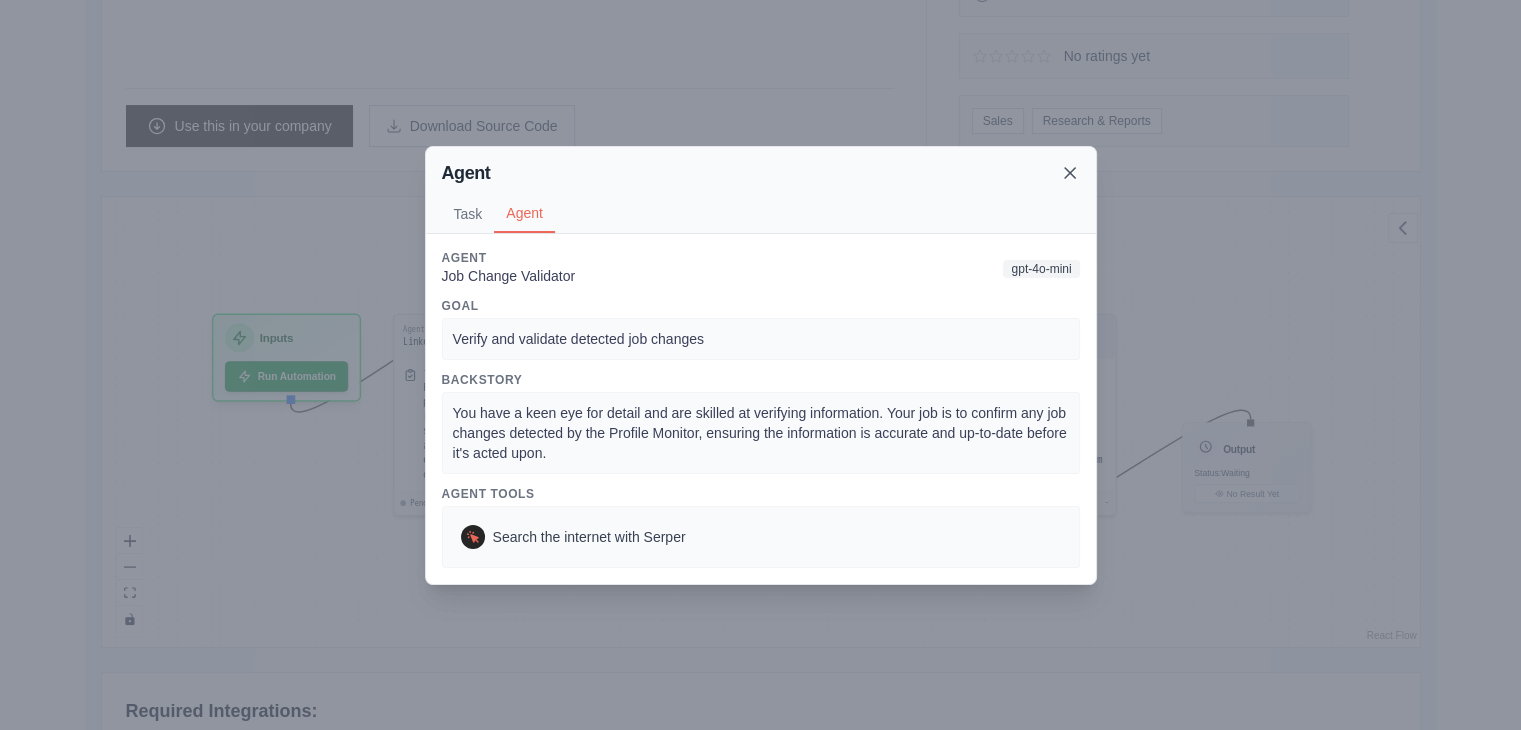 click 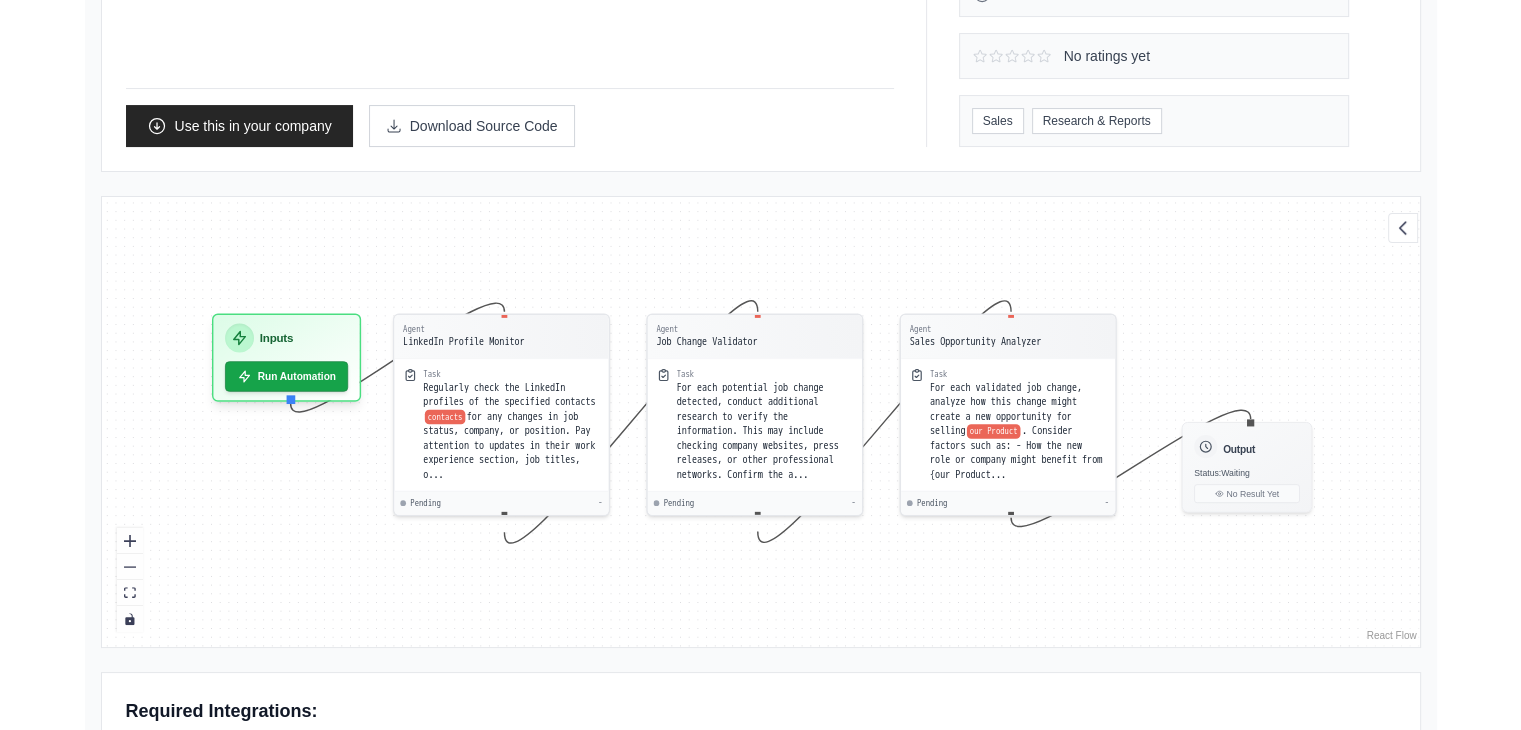 click on "Job Change Monitoring Crew
Monitors LinkedIn profiles for job changes, validates detected changes, and analyzes opportunities these changes present for selling the product. Outputs include a list of validated job changes and actionable recommendations for the sales team to leverage these changes in their outreach.
Use this in your company
Download Source Code
Solution Statistics
- -" at bounding box center (761, 574) 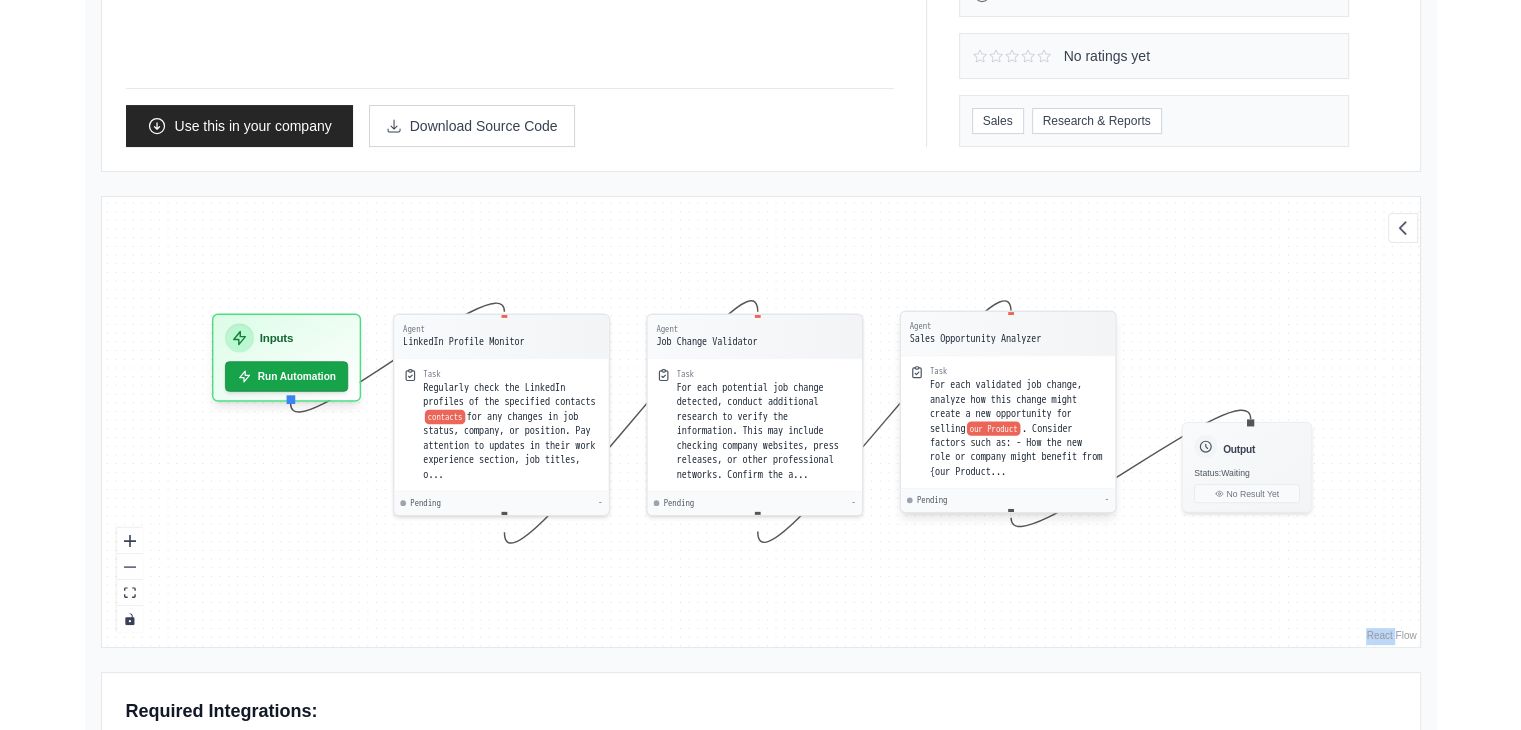 click on "For each validated job change, analyze how this change might create a new opportunity for selling" at bounding box center [1005, 407] 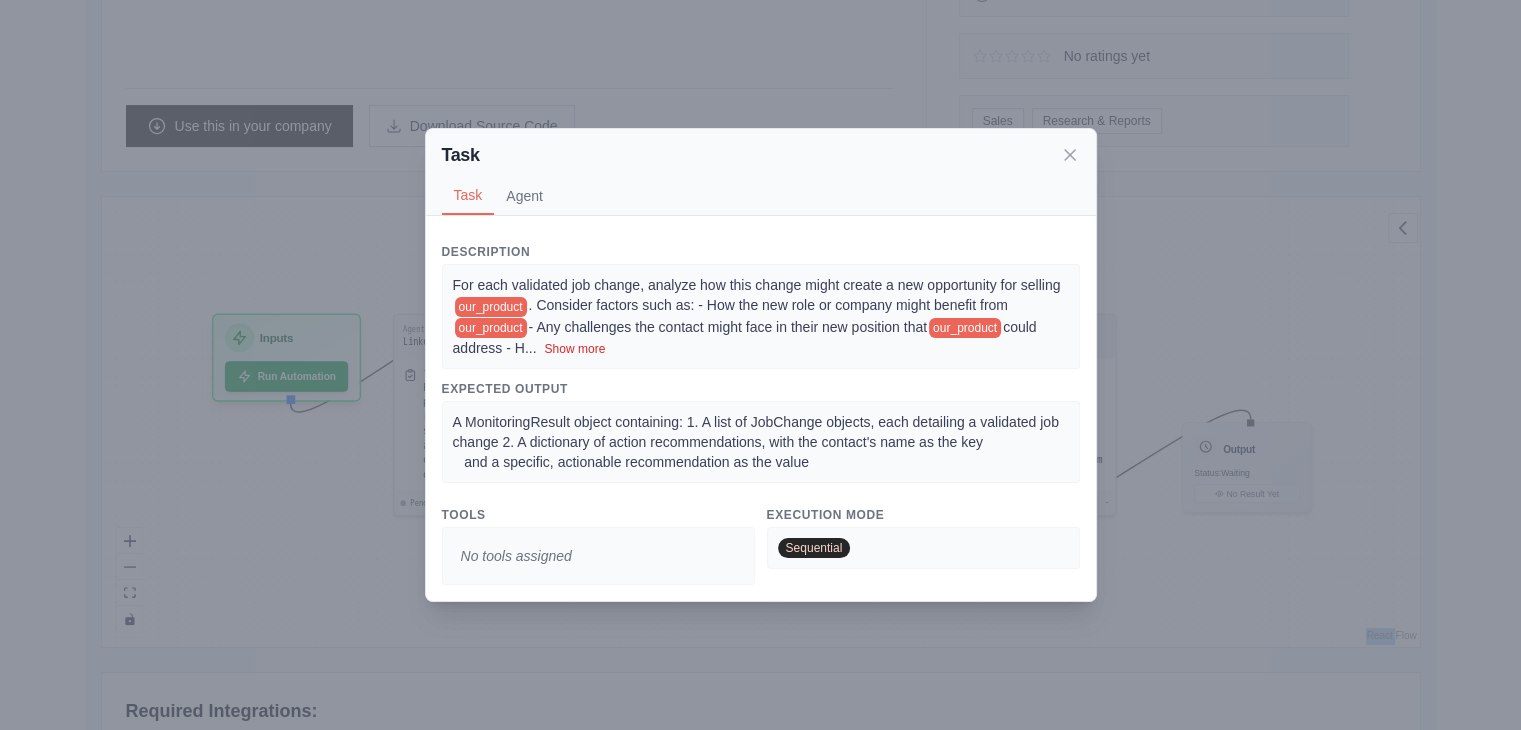 click on "Show more" at bounding box center [575, 349] 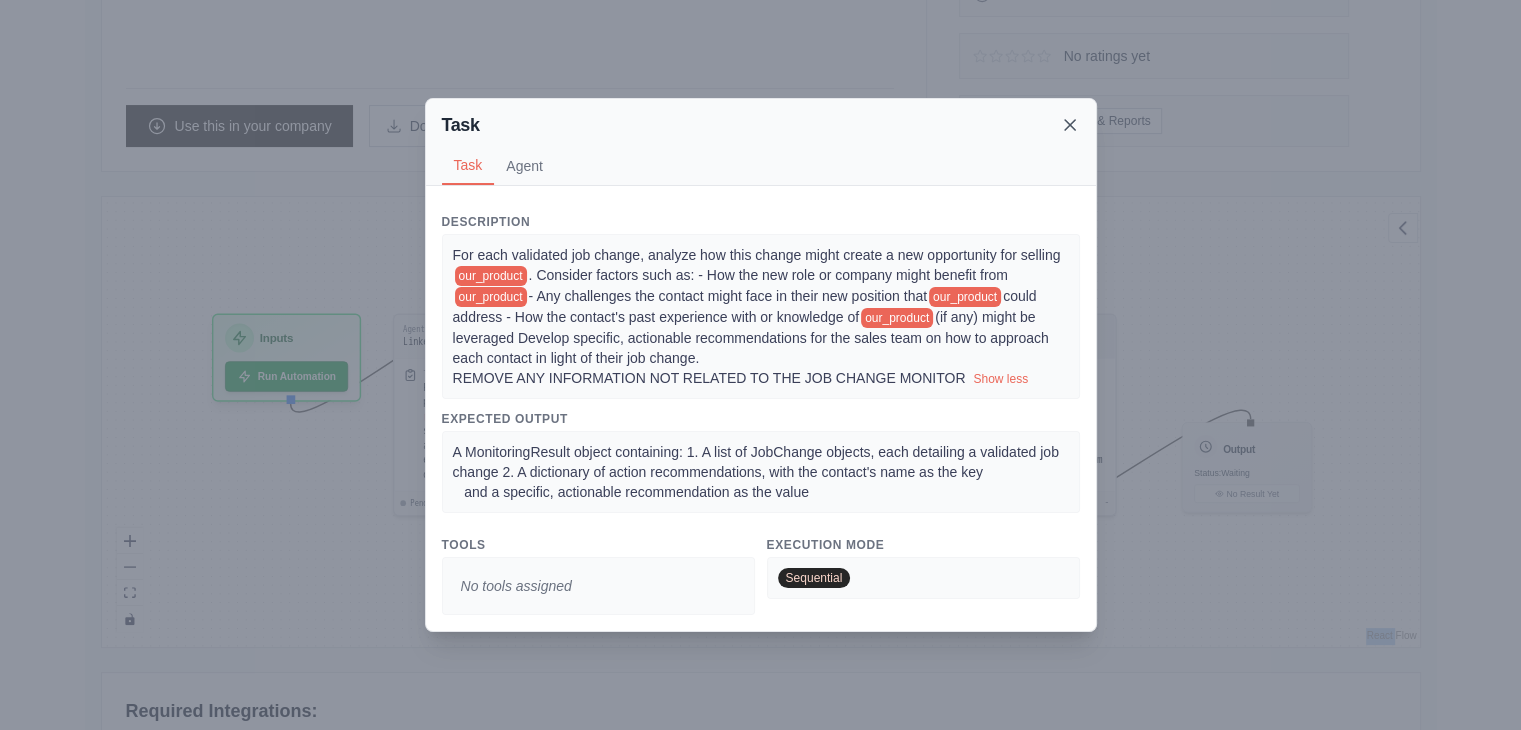 click 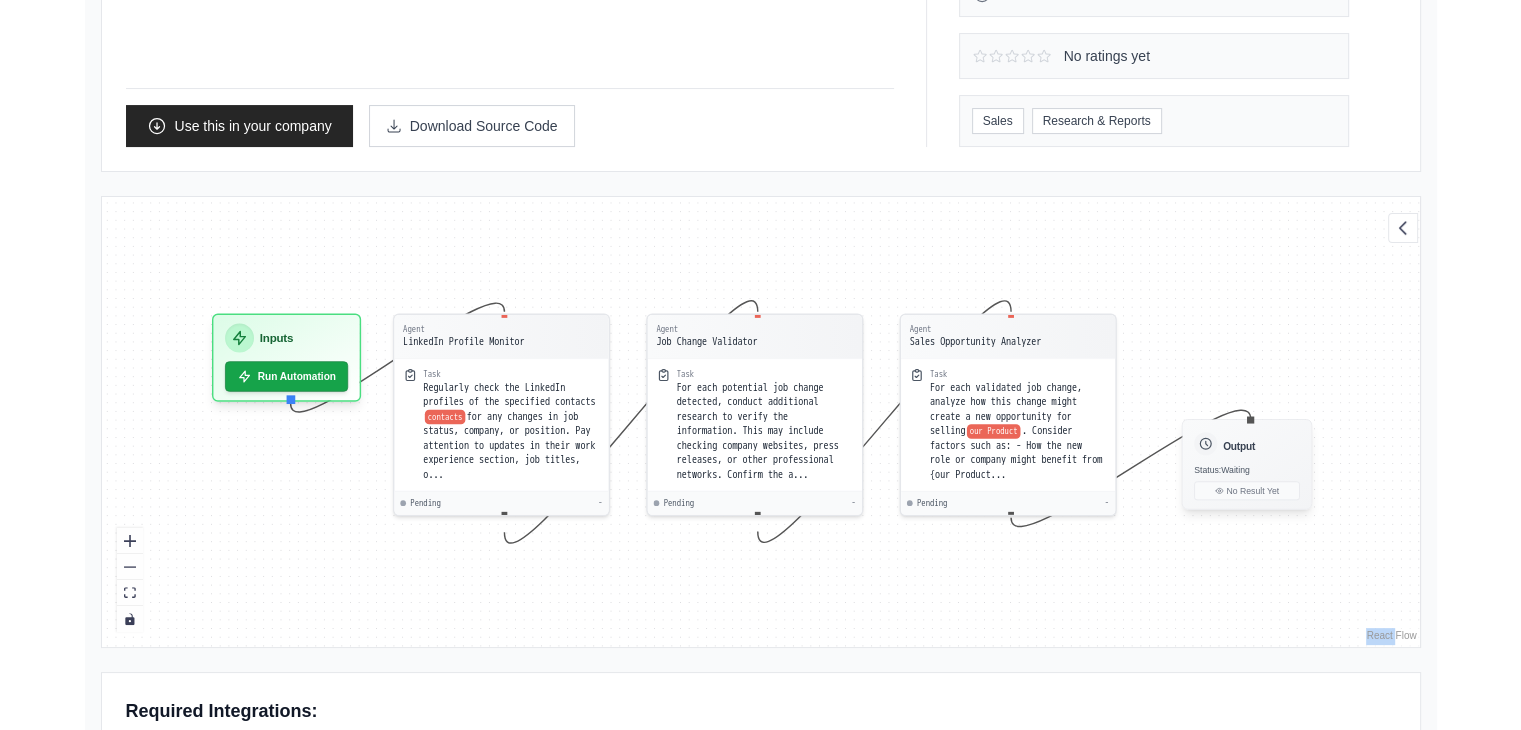 click on "Output Status:  Waiting No Result Yet" at bounding box center (1246, 464) 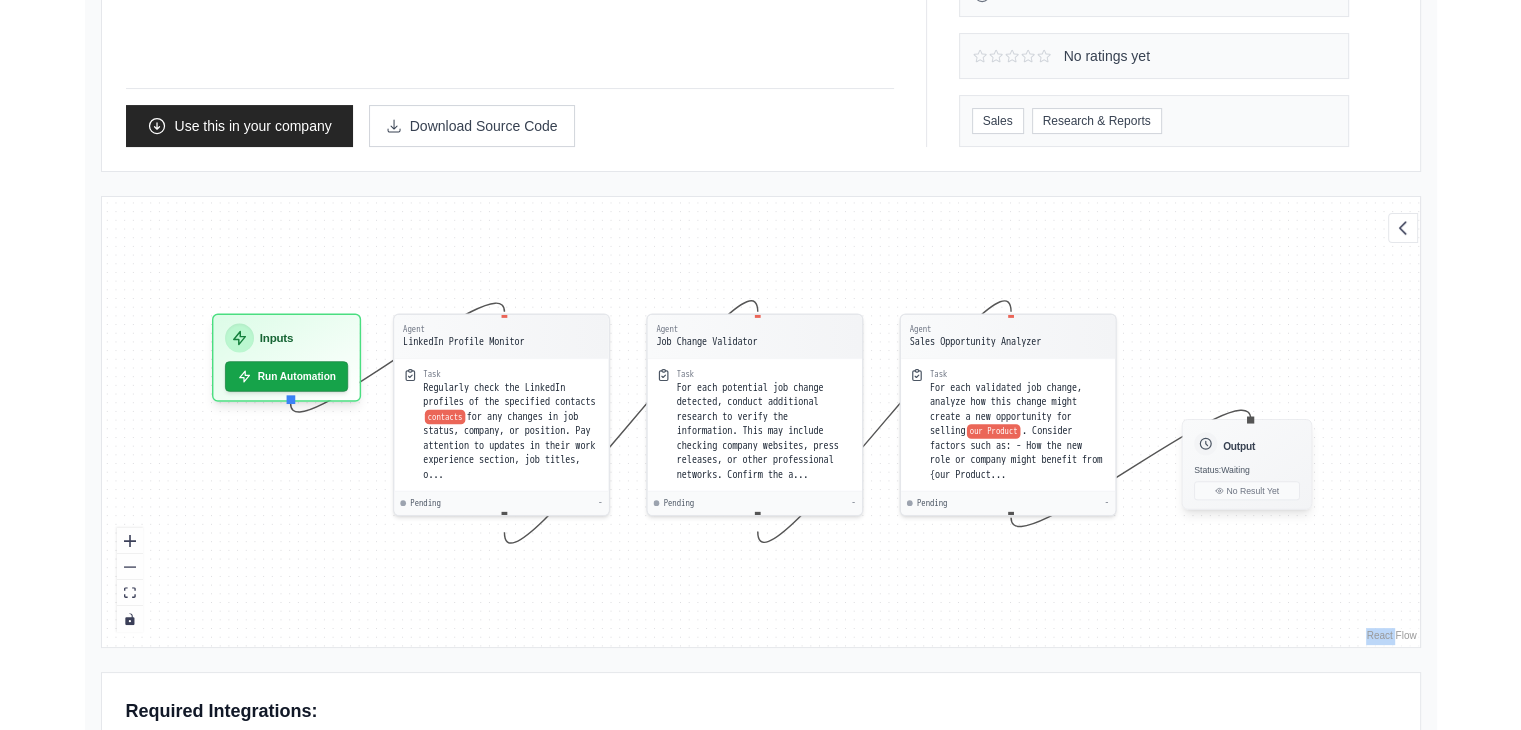 click on "Status:  Waiting" at bounding box center (1222, 470) 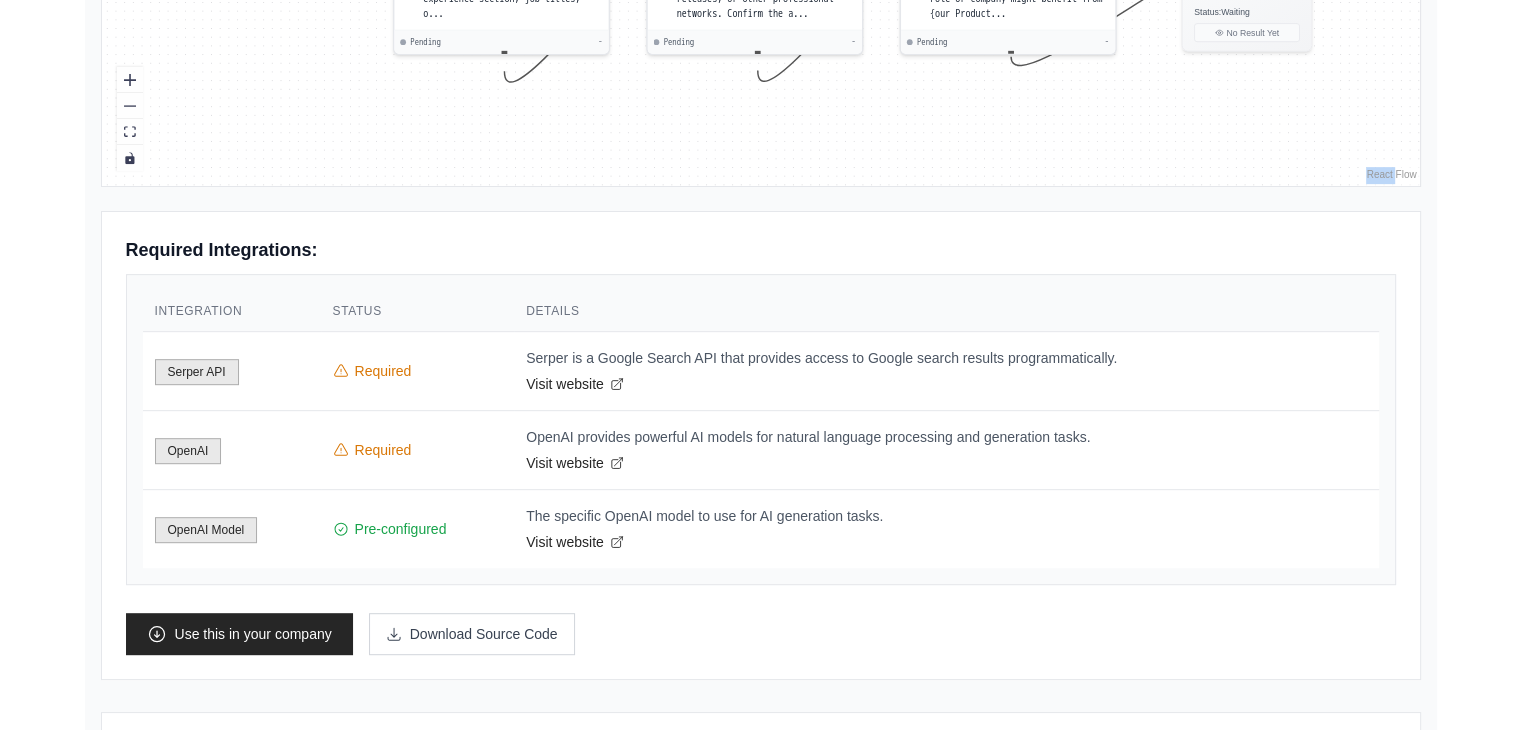 scroll, scrollTop: 1029, scrollLeft: 0, axis: vertical 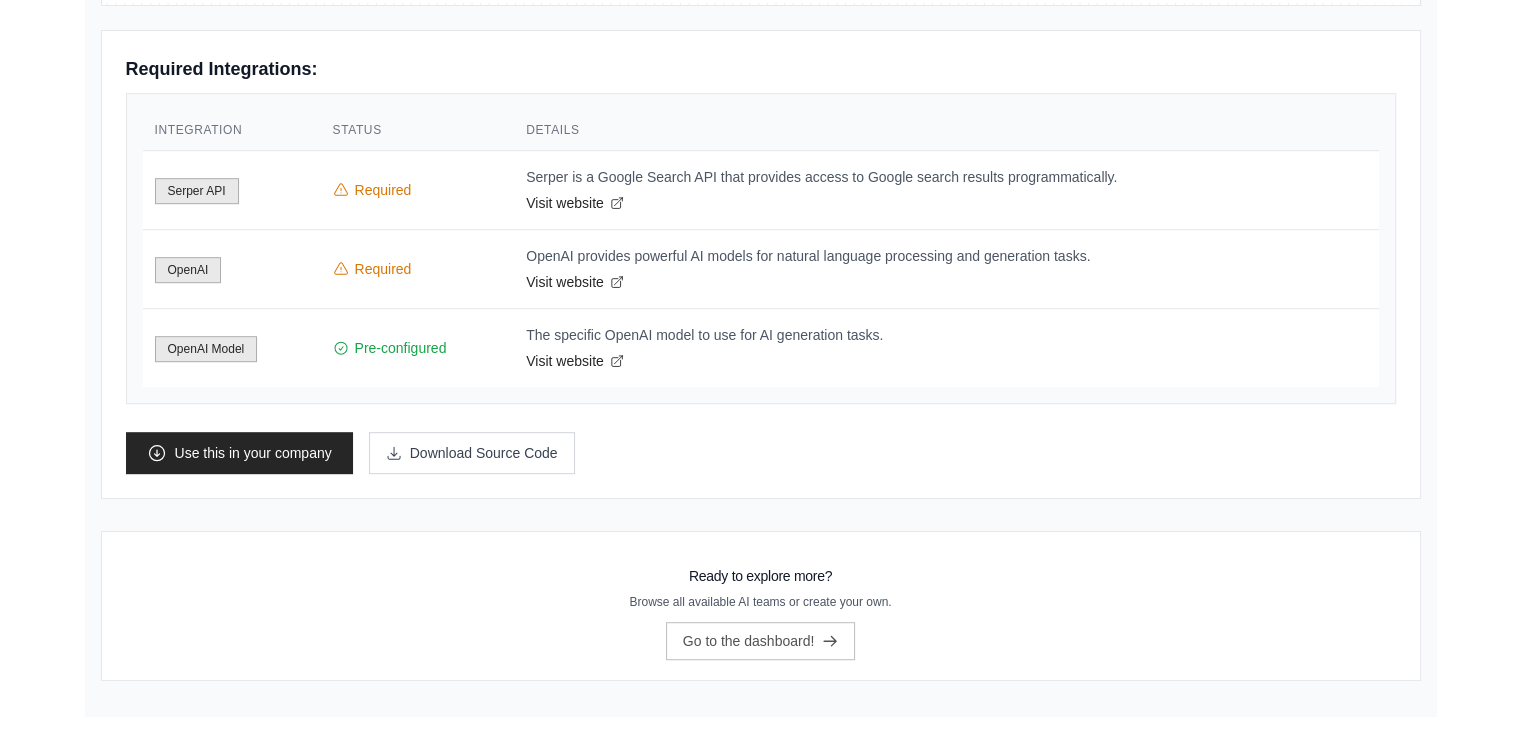 click on "Back to solutions
Job Change Monitoring Crew
Monitors LinkedIn profiles for job changes, validates detected changes, and analyzes opportunities these changes present for selling the product. Outputs include a list of validated job changes and actionable recommendations for the sales team to leverage these changes in their outreach.
Use this in your company" at bounding box center [760, -146] 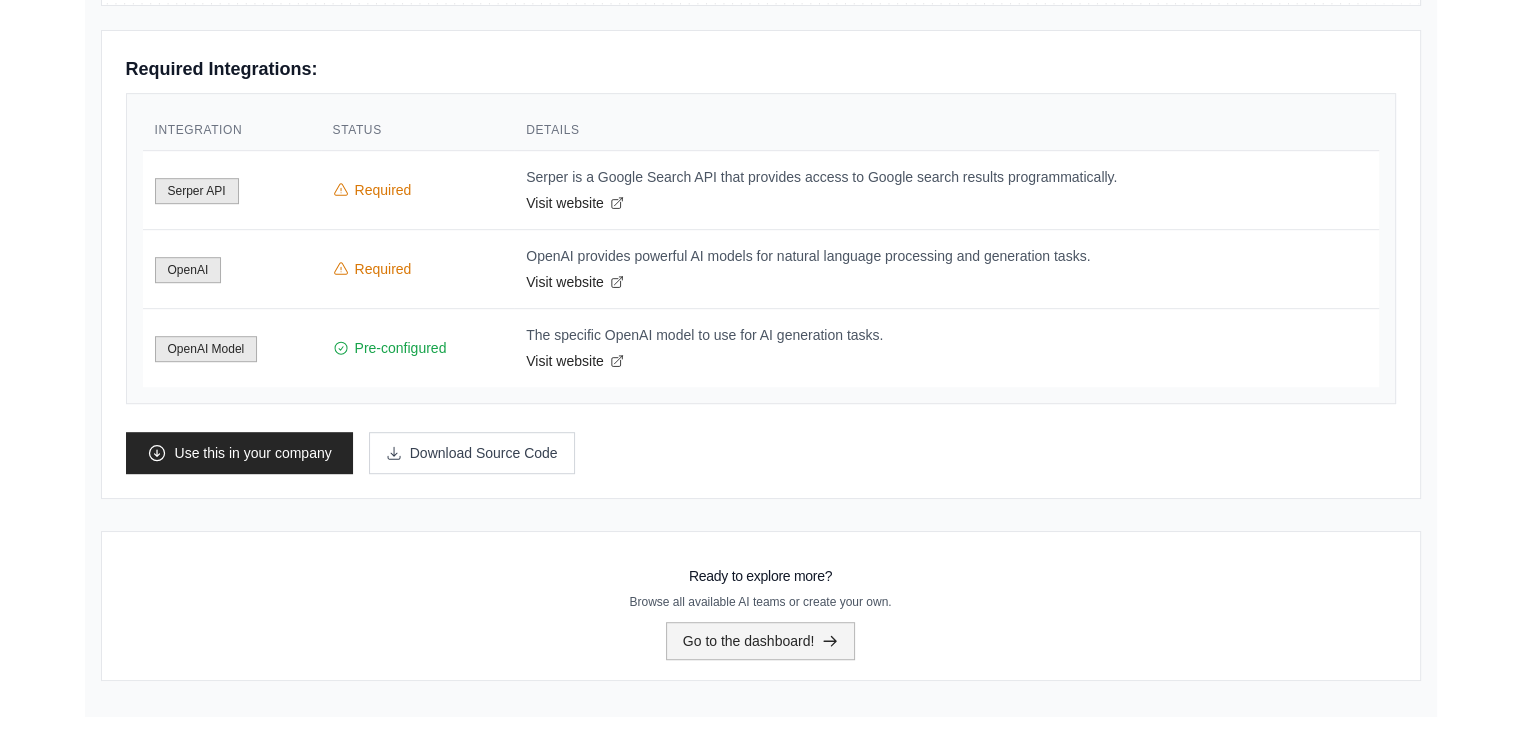 click on "Go to the dashboard!" at bounding box center (761, 641) 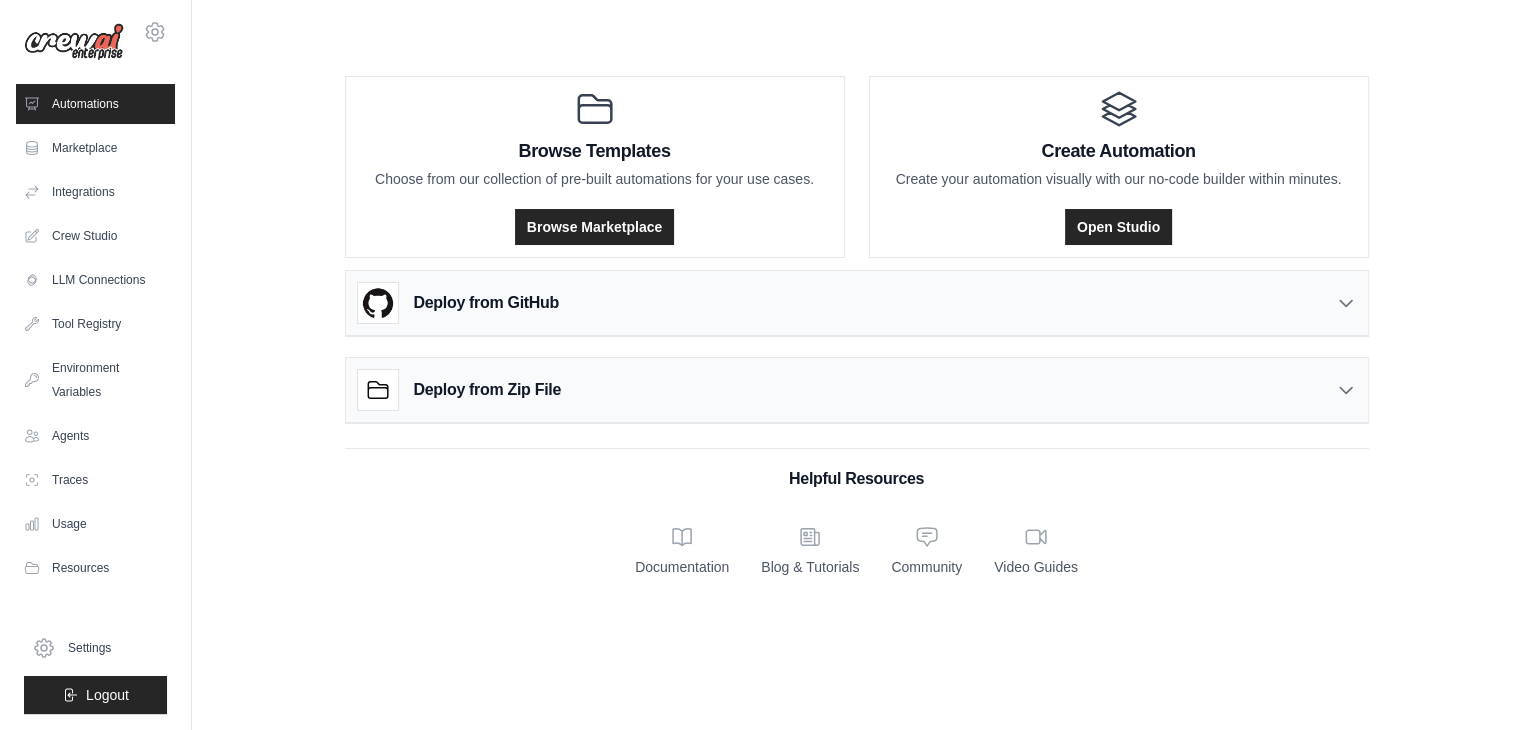 scroll, scrollTop: 0, scrollLeft: 0, axis: both 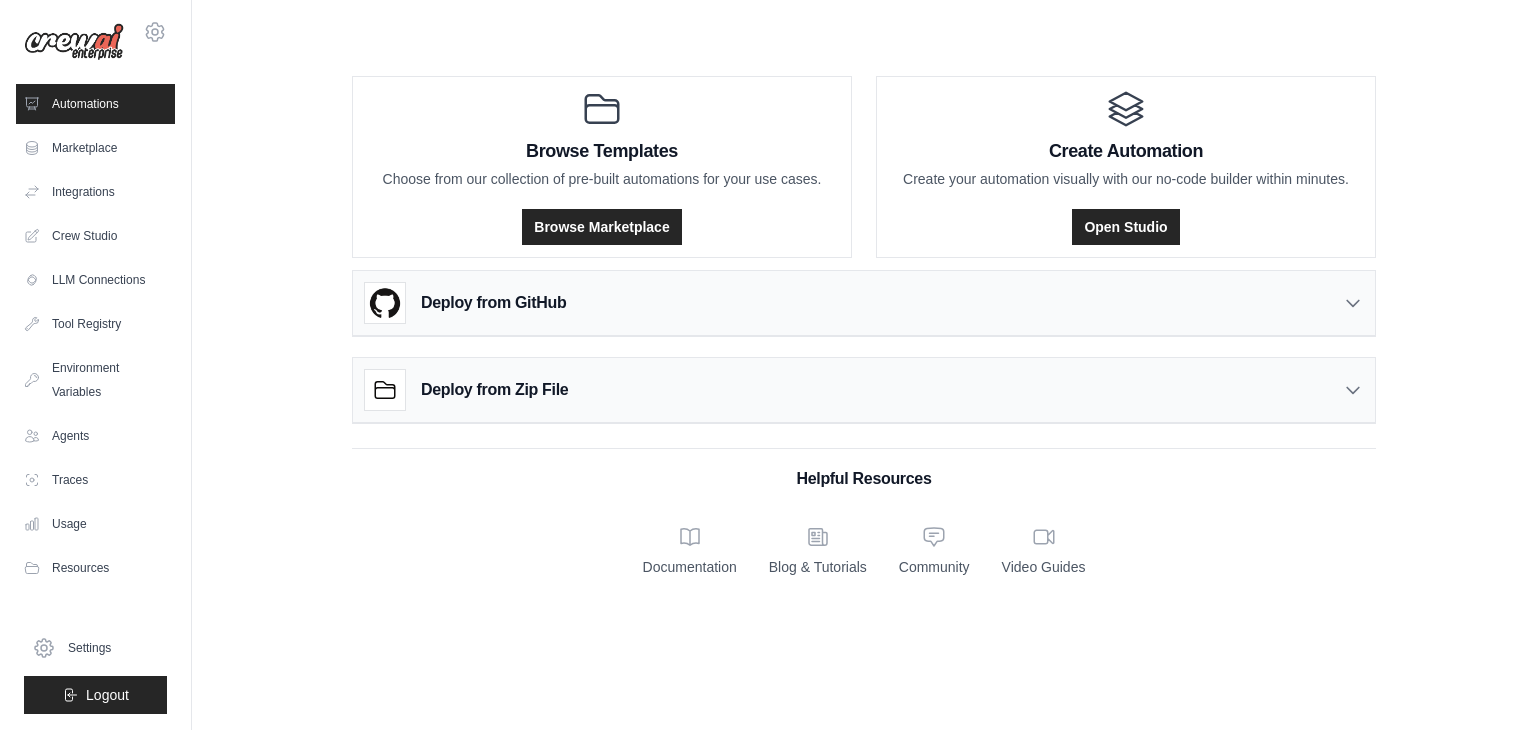click 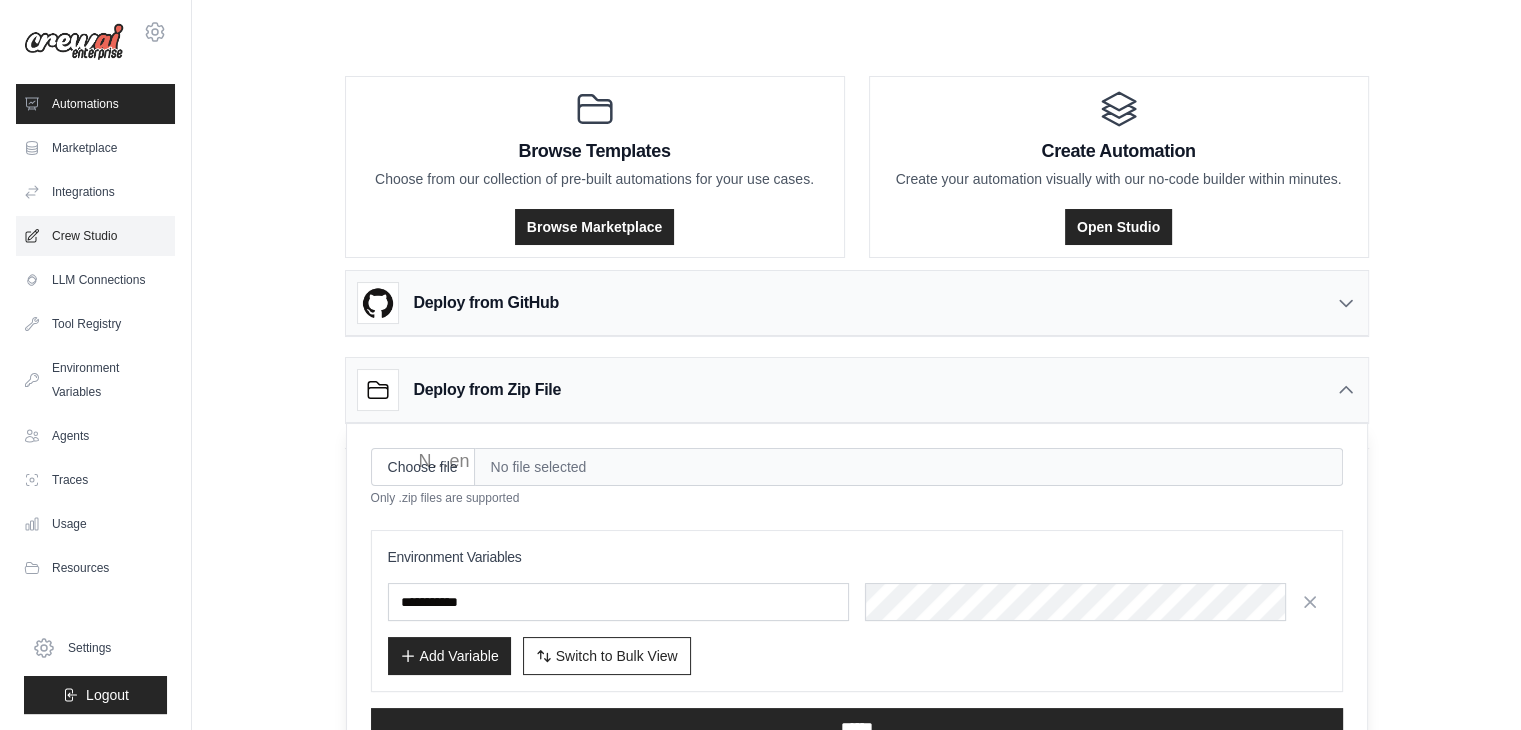 click on "Crew Studio" at bounding box center (95, 236) 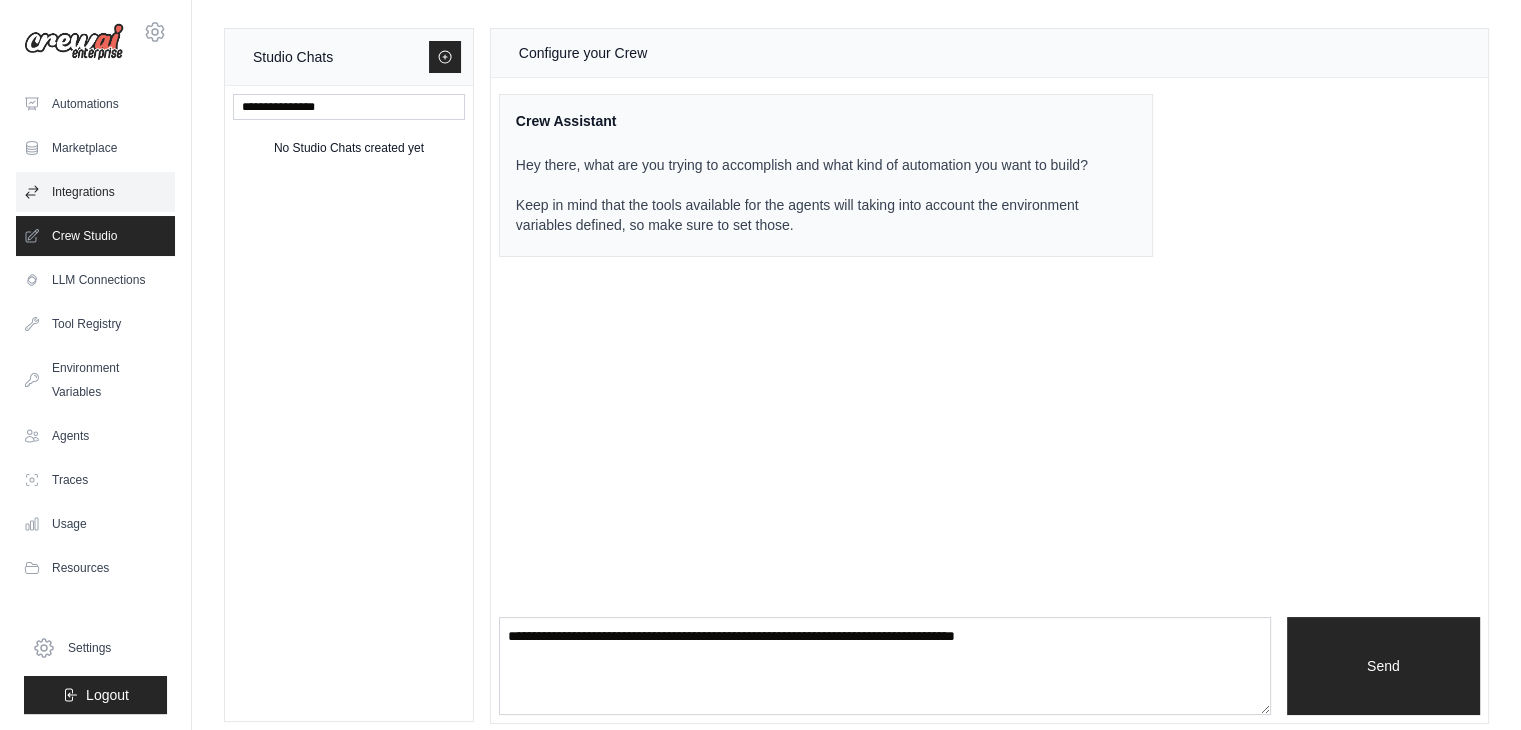 click on "Integrations" at bounding box center [95, 192] 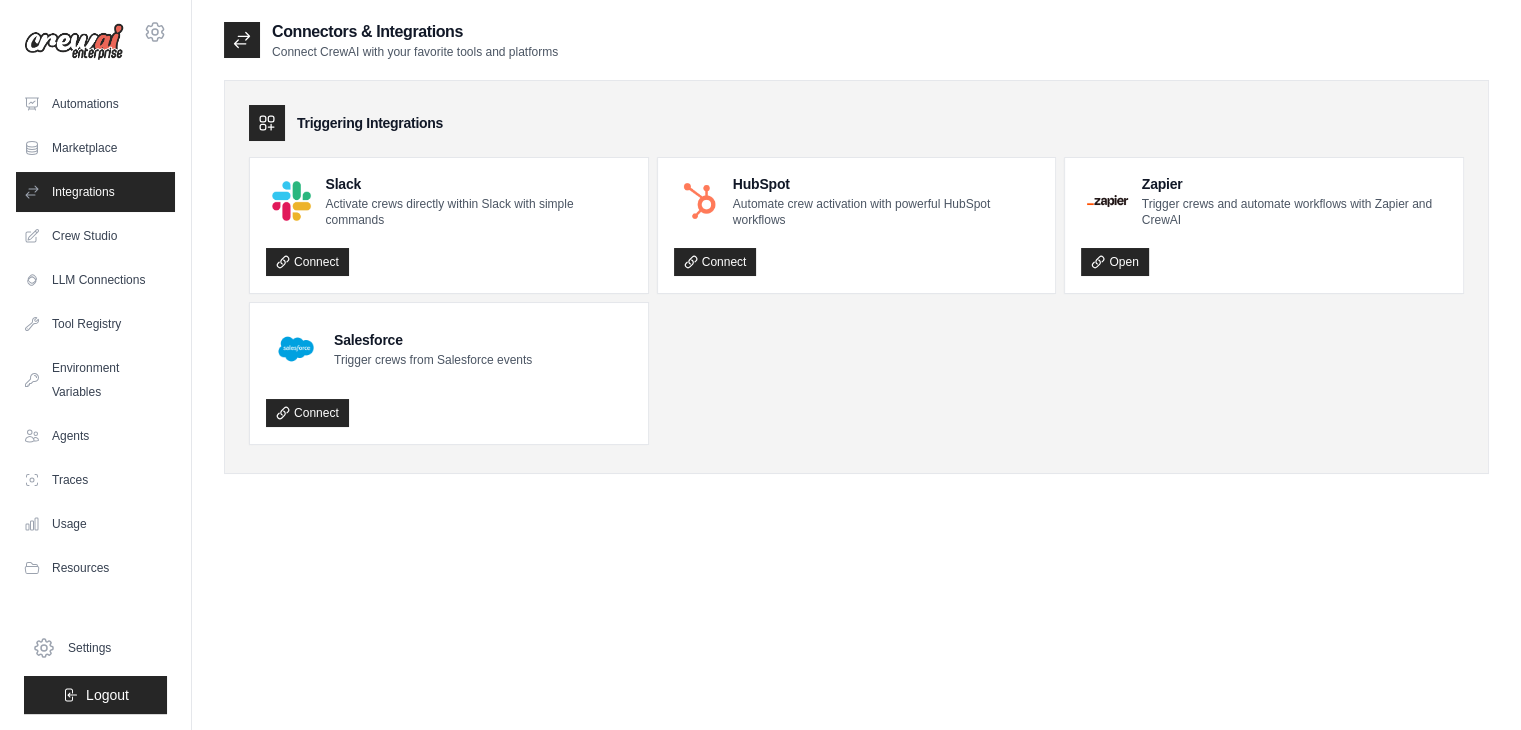 click on "Marketplace" at bounding box center [95, 148] 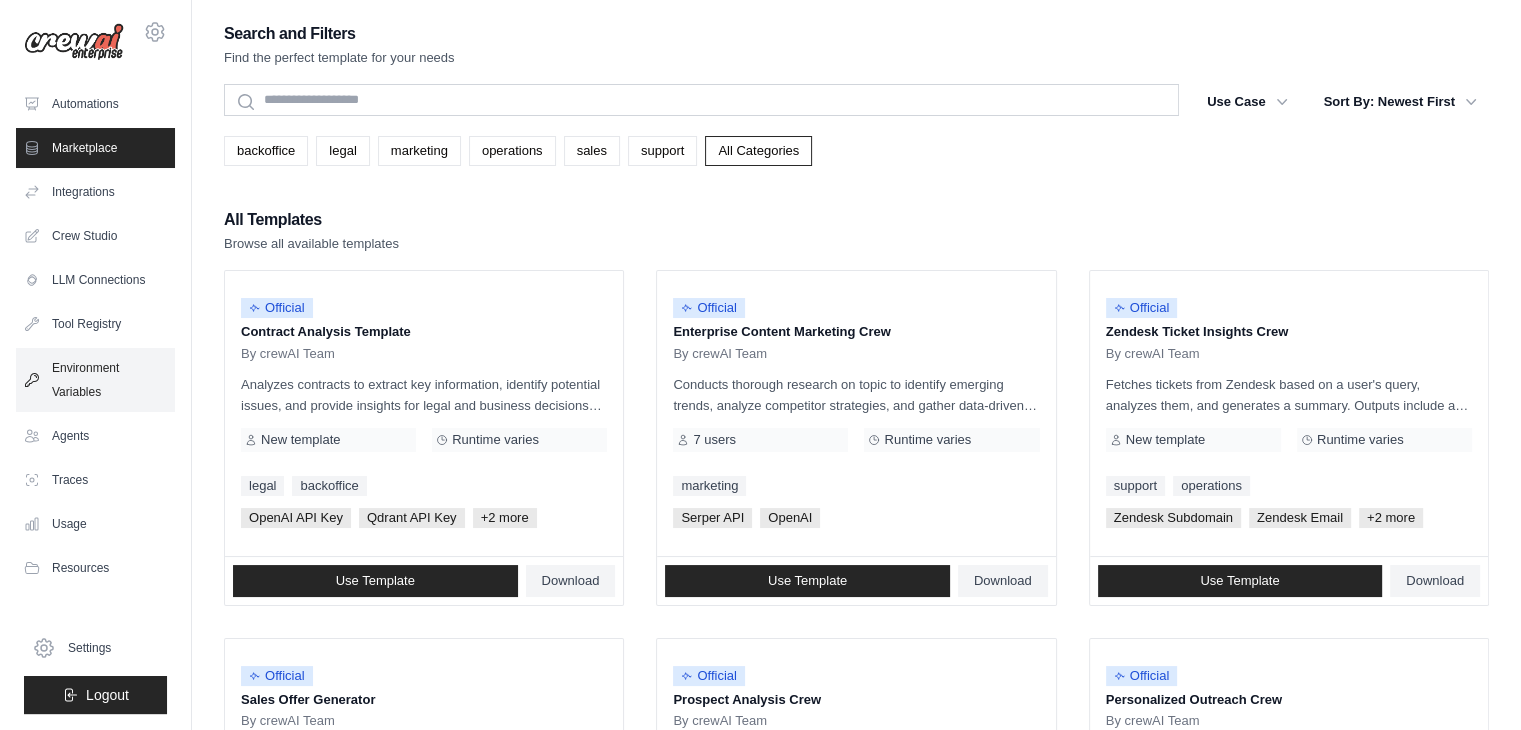 click on "Environment Variables" at bounding box center [95, 380] 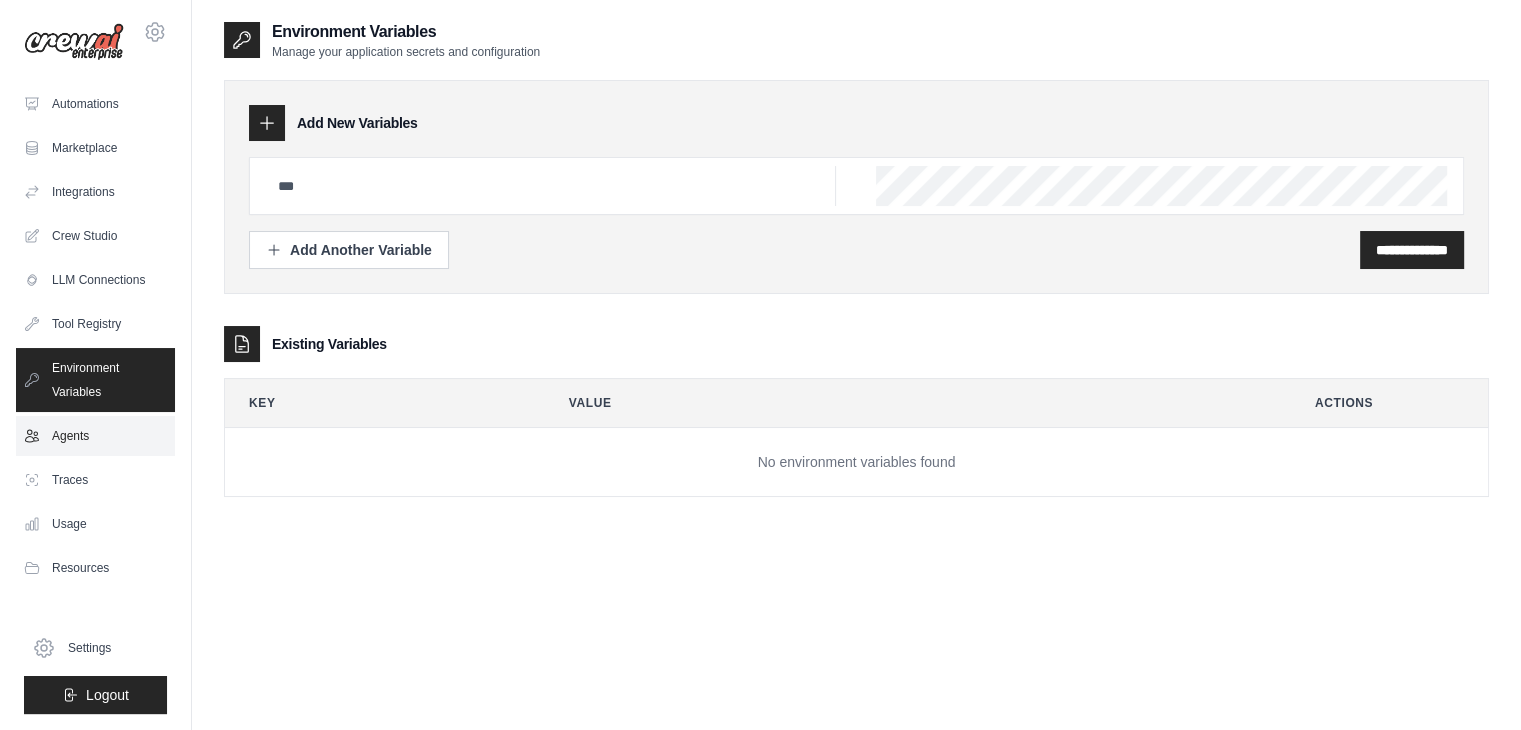 click on "Agents" at bounding box center [95, 436] 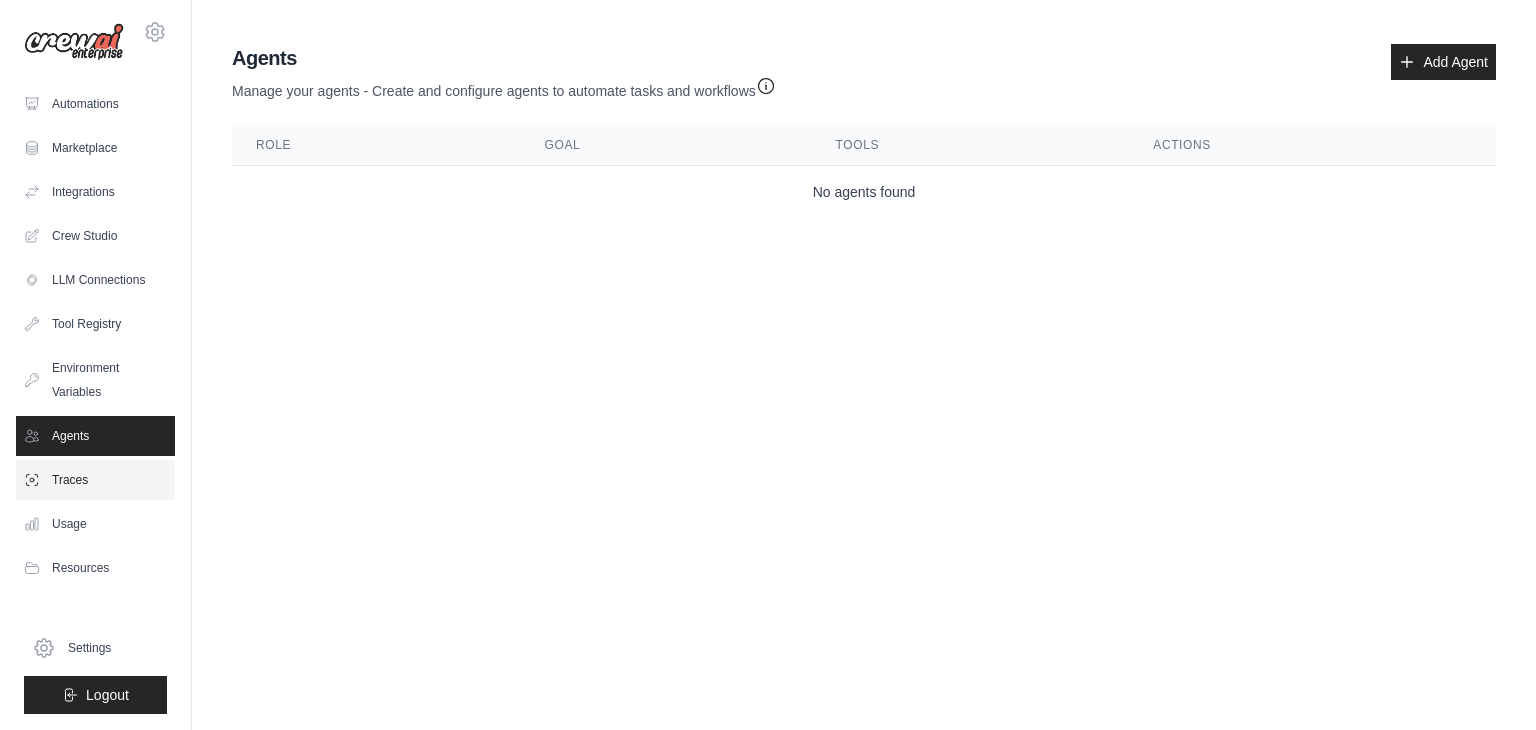 click on "Traces" at bounding box center (95, 480) 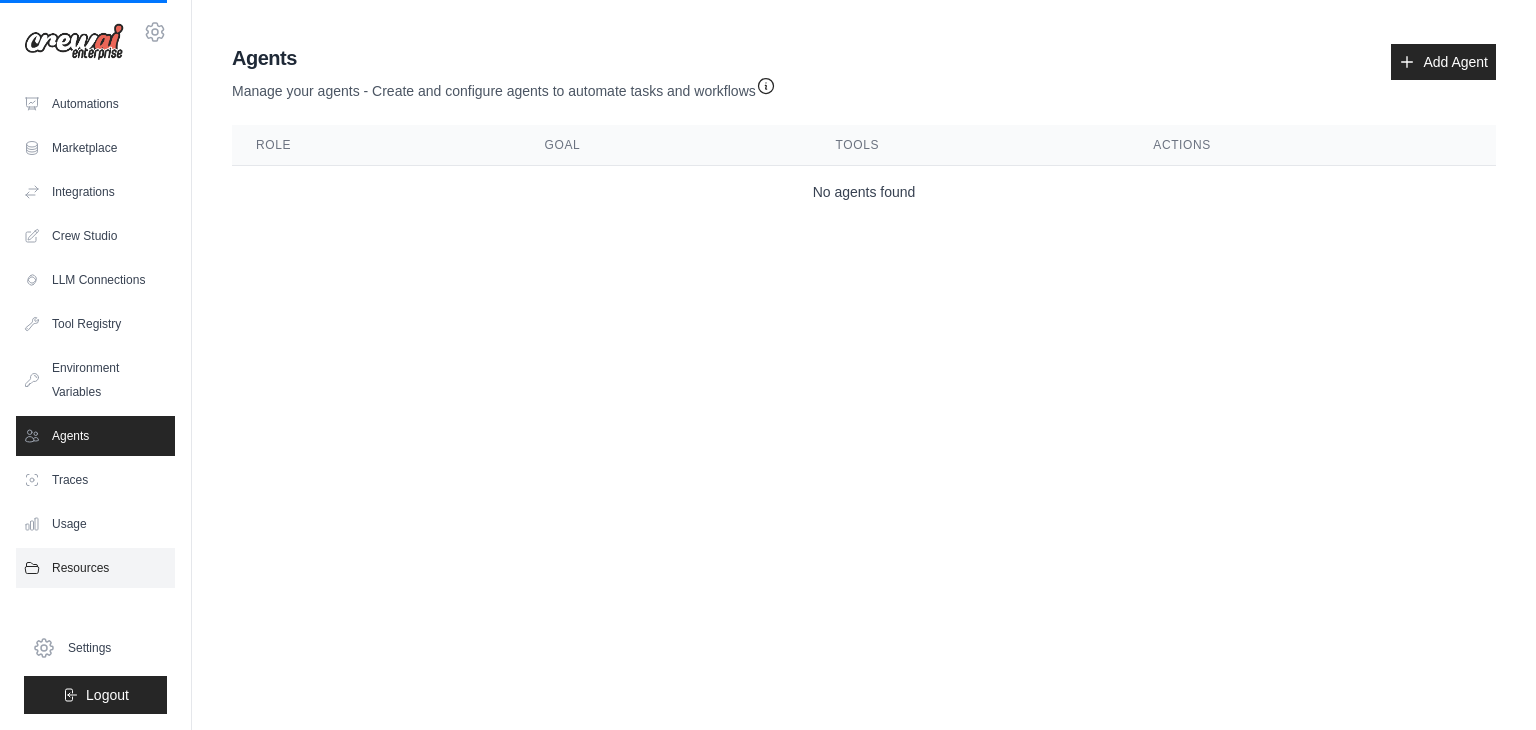 click on "Resources" at bounding box center (95, 568) 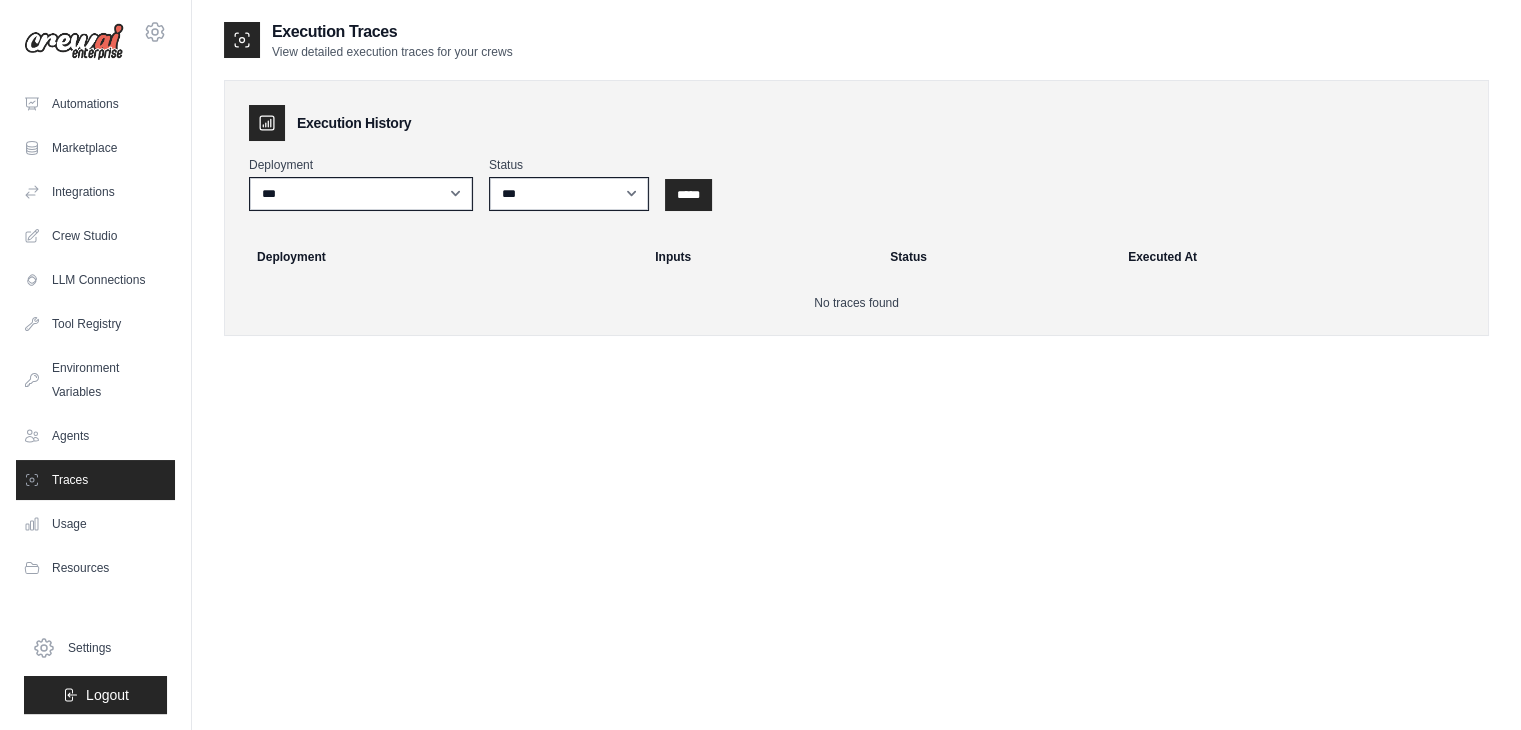 click 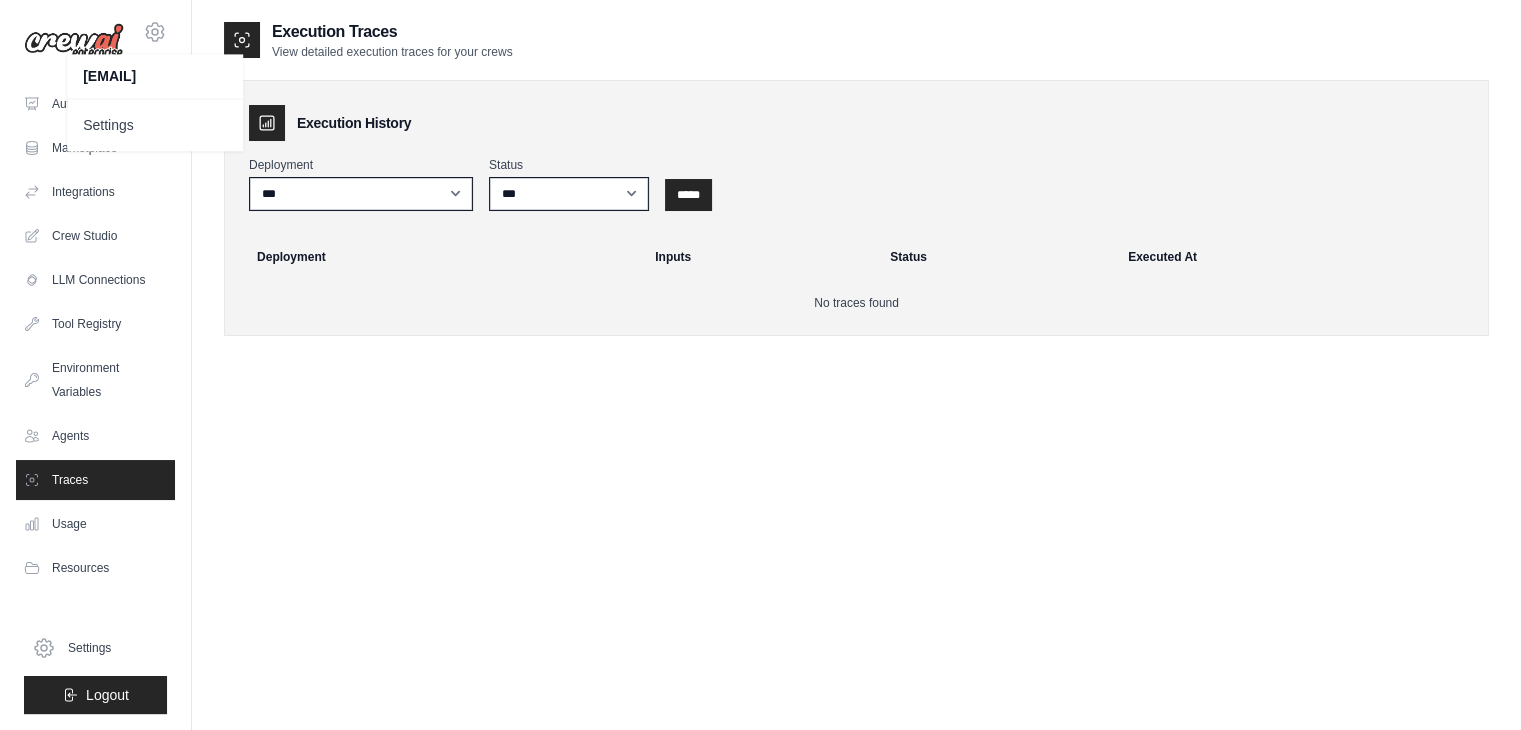 click on "Execution Traces
View detailed execution traces for your crews
Execution History
Deployment
***
Status
***
*********
*******
*****
*****
Deployment
Inputs
Status
Executed At
No traces found" at bounding box center (856, 385) 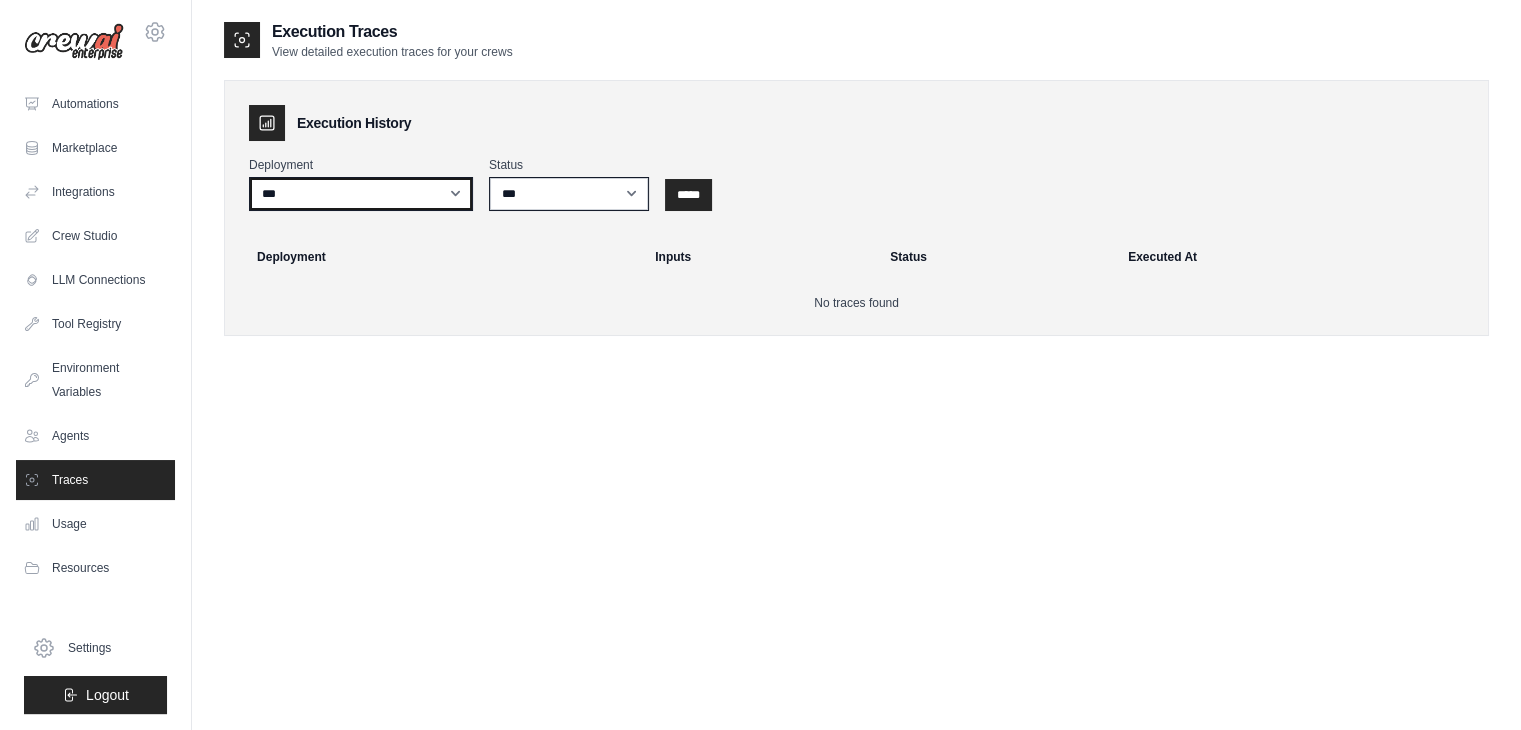 click on "***" at bounding box center [361, 194] 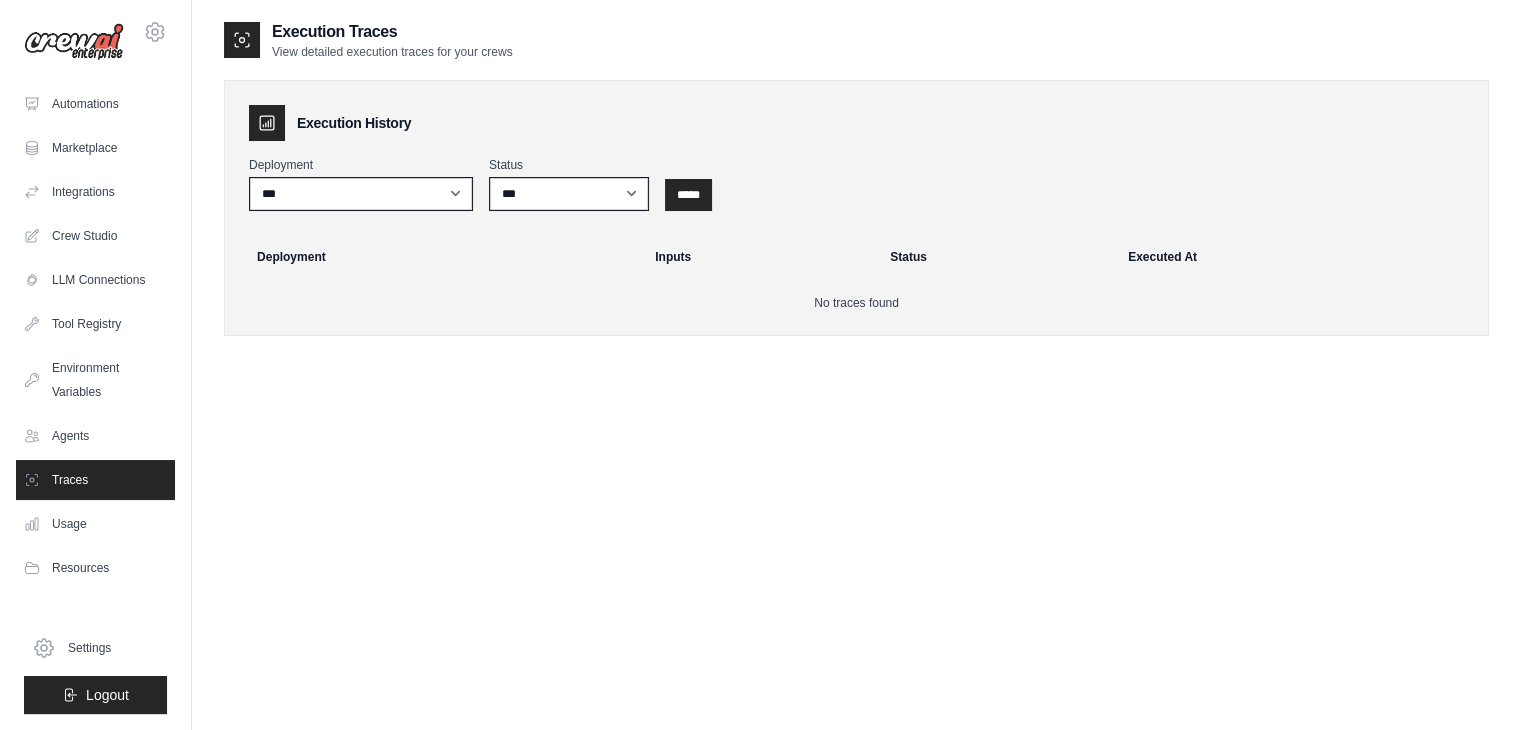 click on "Execution Traces
View detailed execution traces for your crews
Execution History
Deployment
***
Status
***
*********
*******
*****
*****
Deployment
Inputs
Status
Executed At
No traces found" at bounding box center [856, 385] 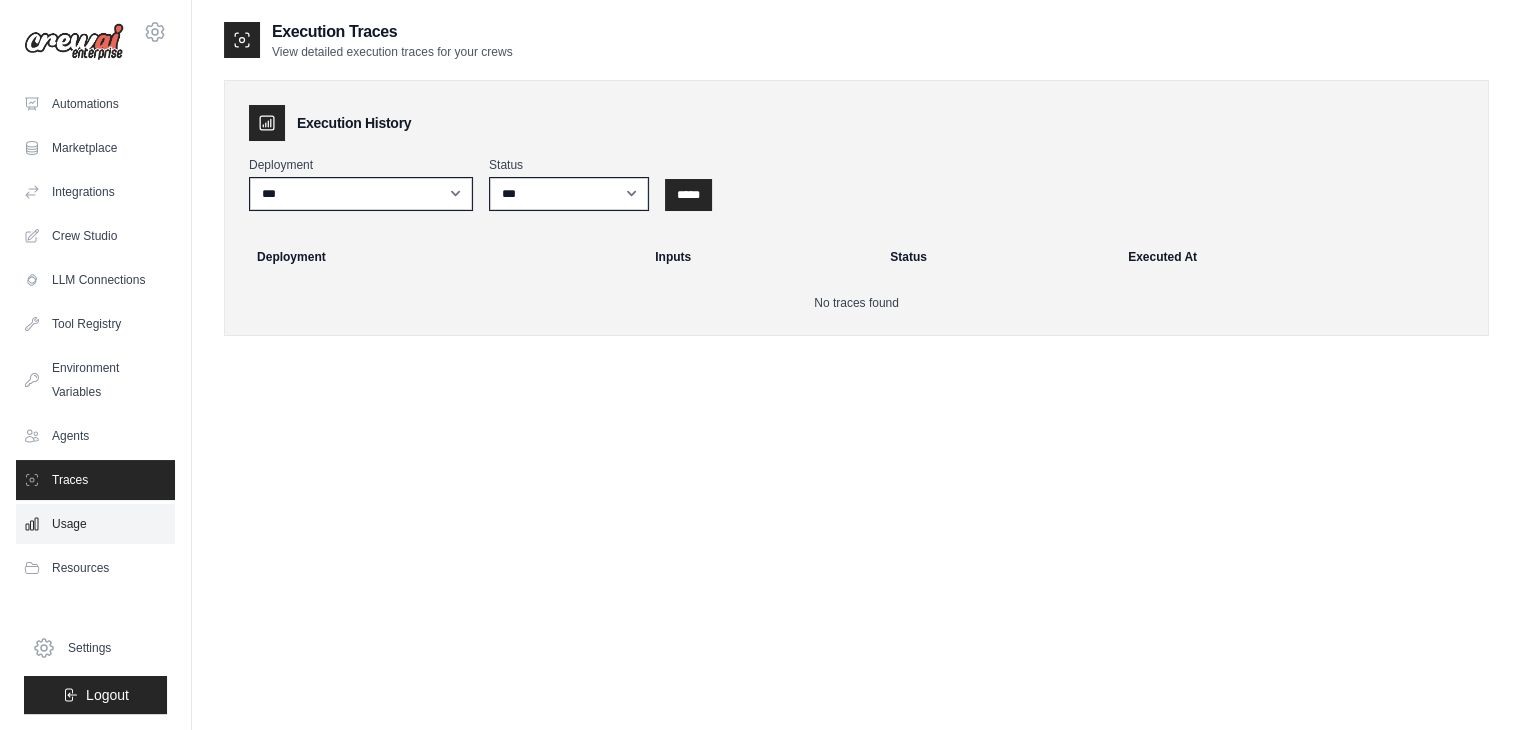 click on "Usage" at bounding box center [95, 524] 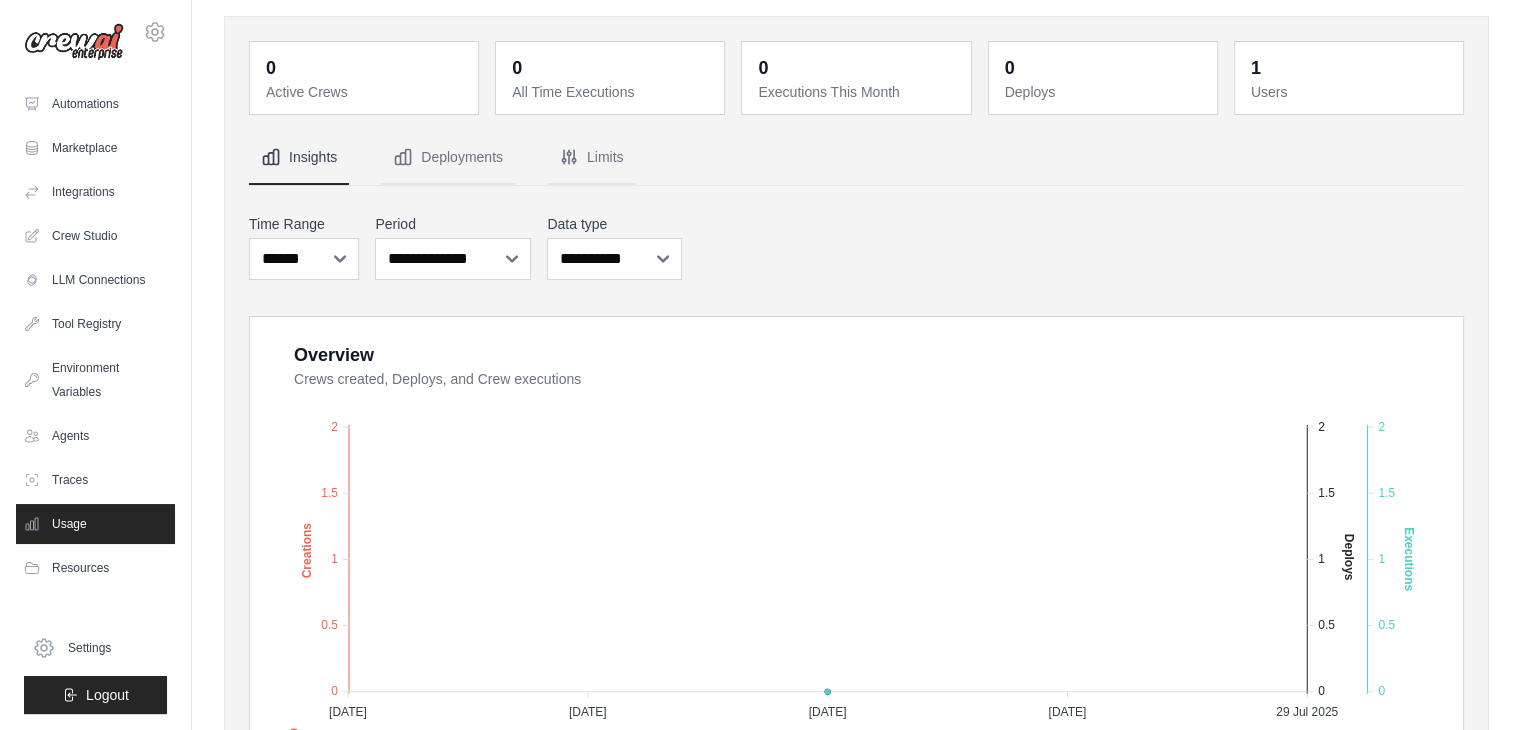 scroll, scrollTop: 0, scrollLeft: 0, axis: both 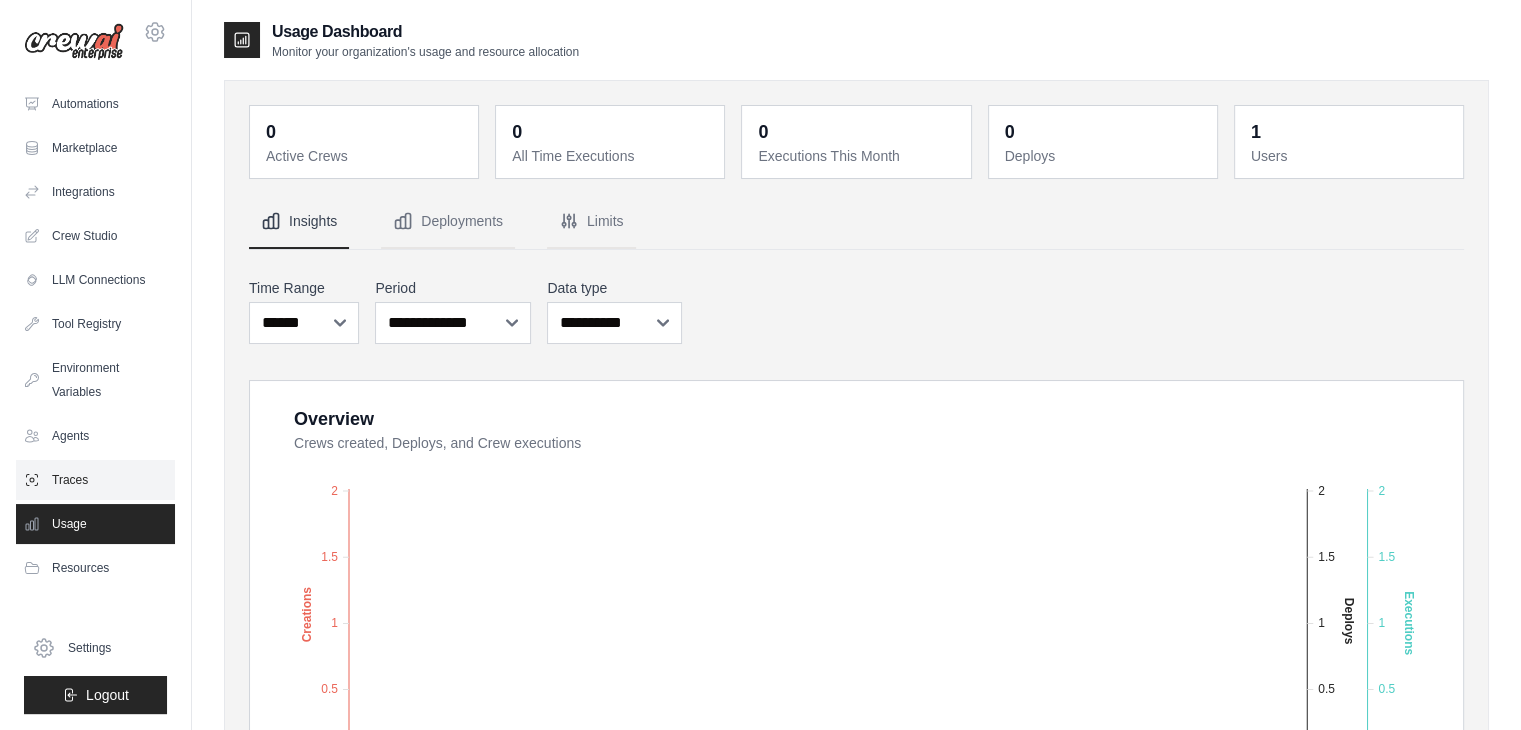 click on "Traces" at bounding box center (95, 480) 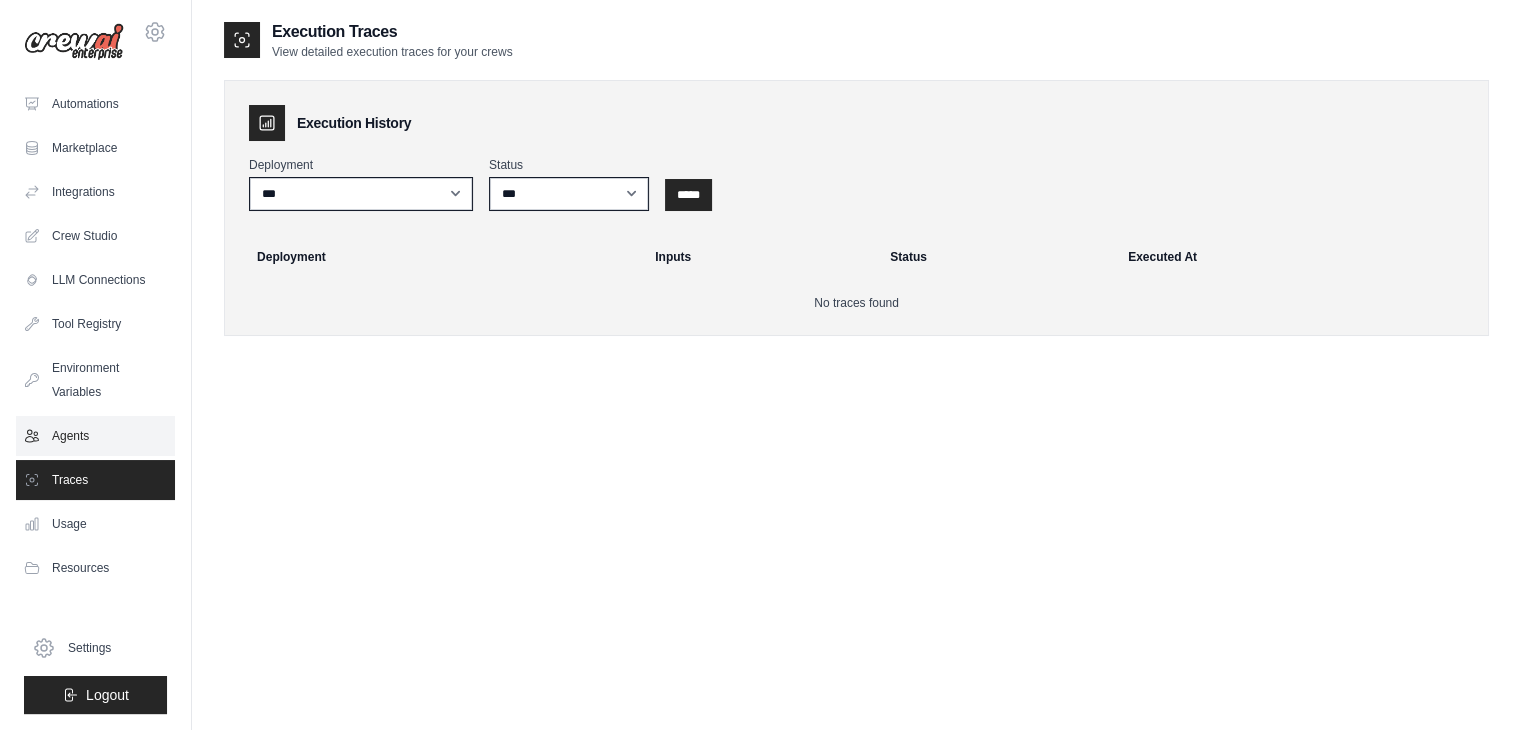 click on "Agents" at bounding box center [95, 436] 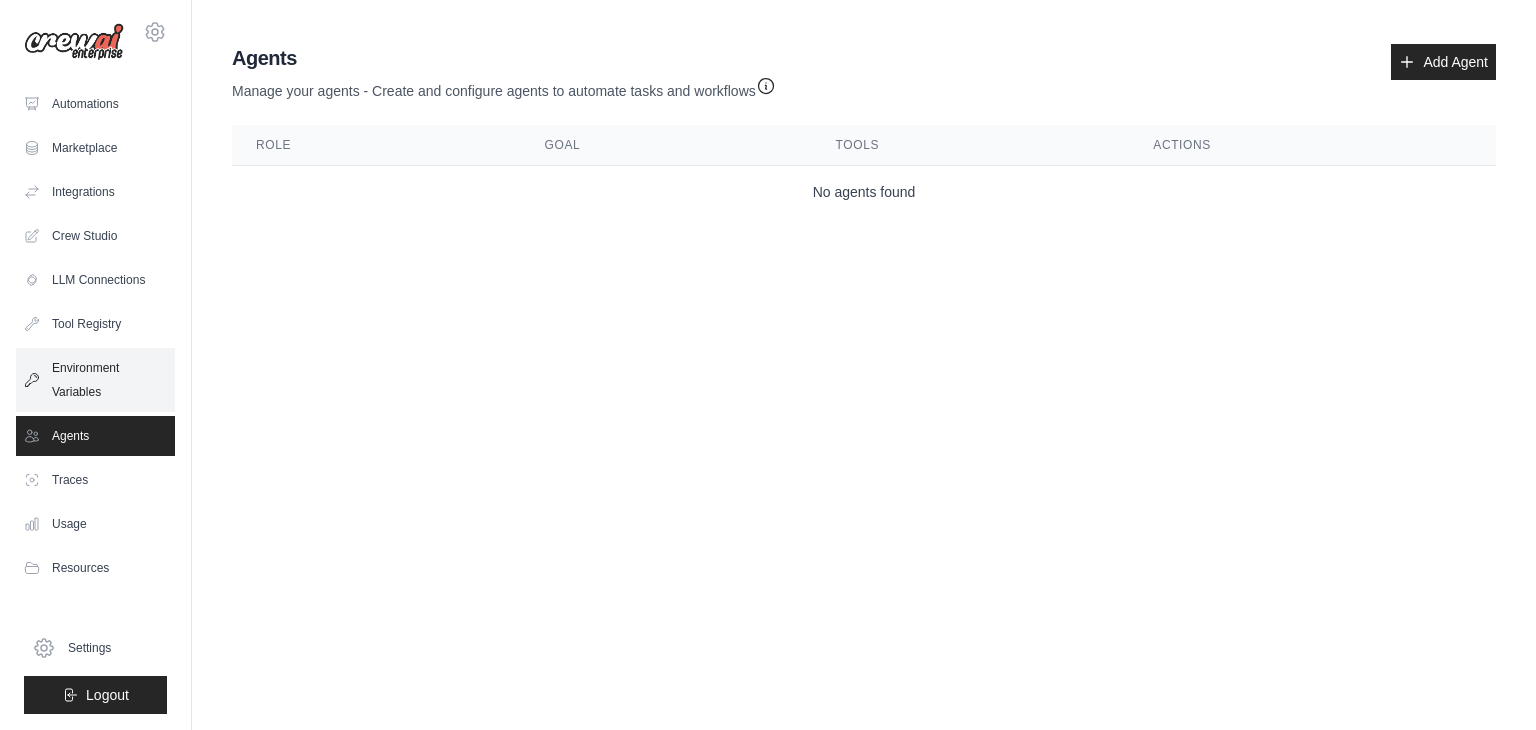 click on "Environment Variables" at bounding box center [95, 380] 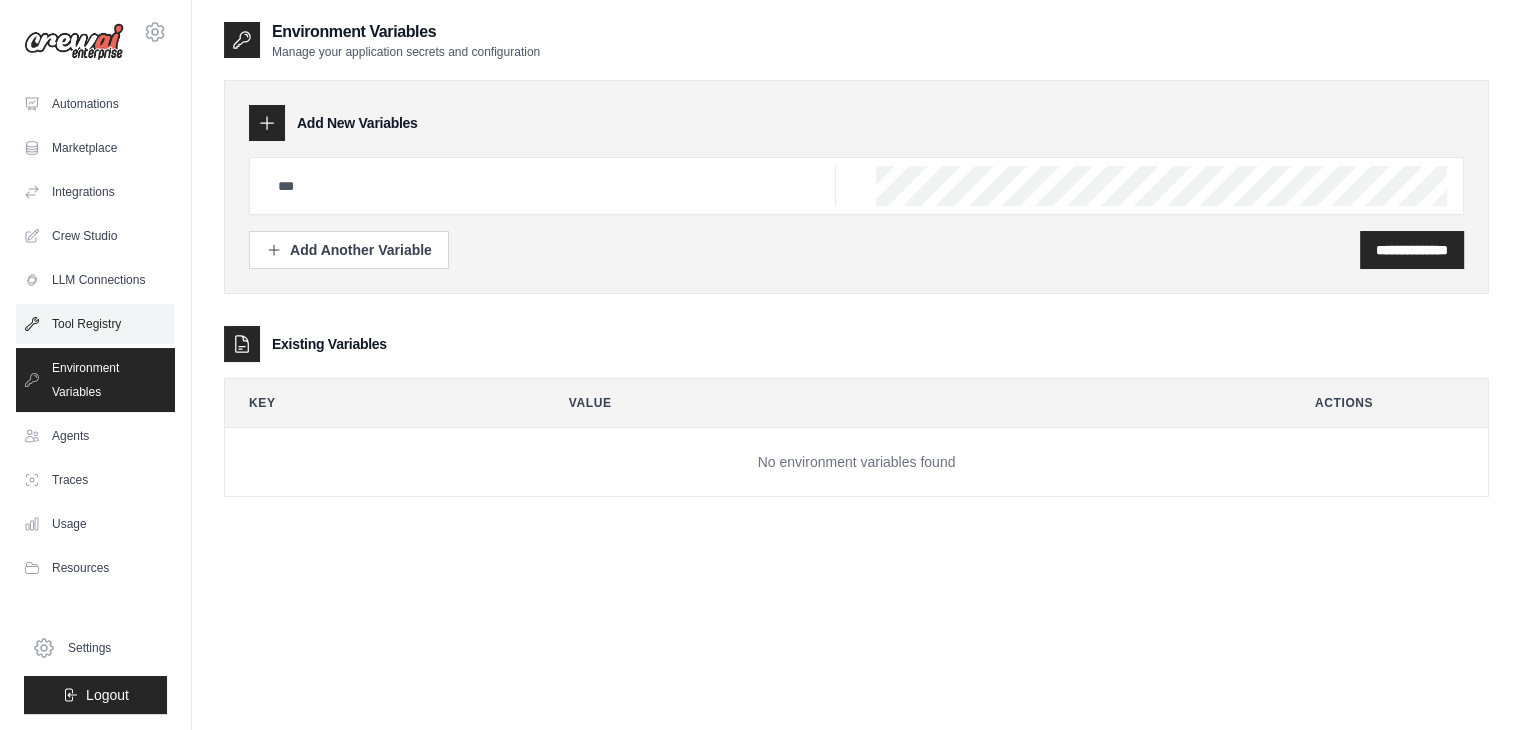 click on "Tool Registry" at bounding box center [95, 324] 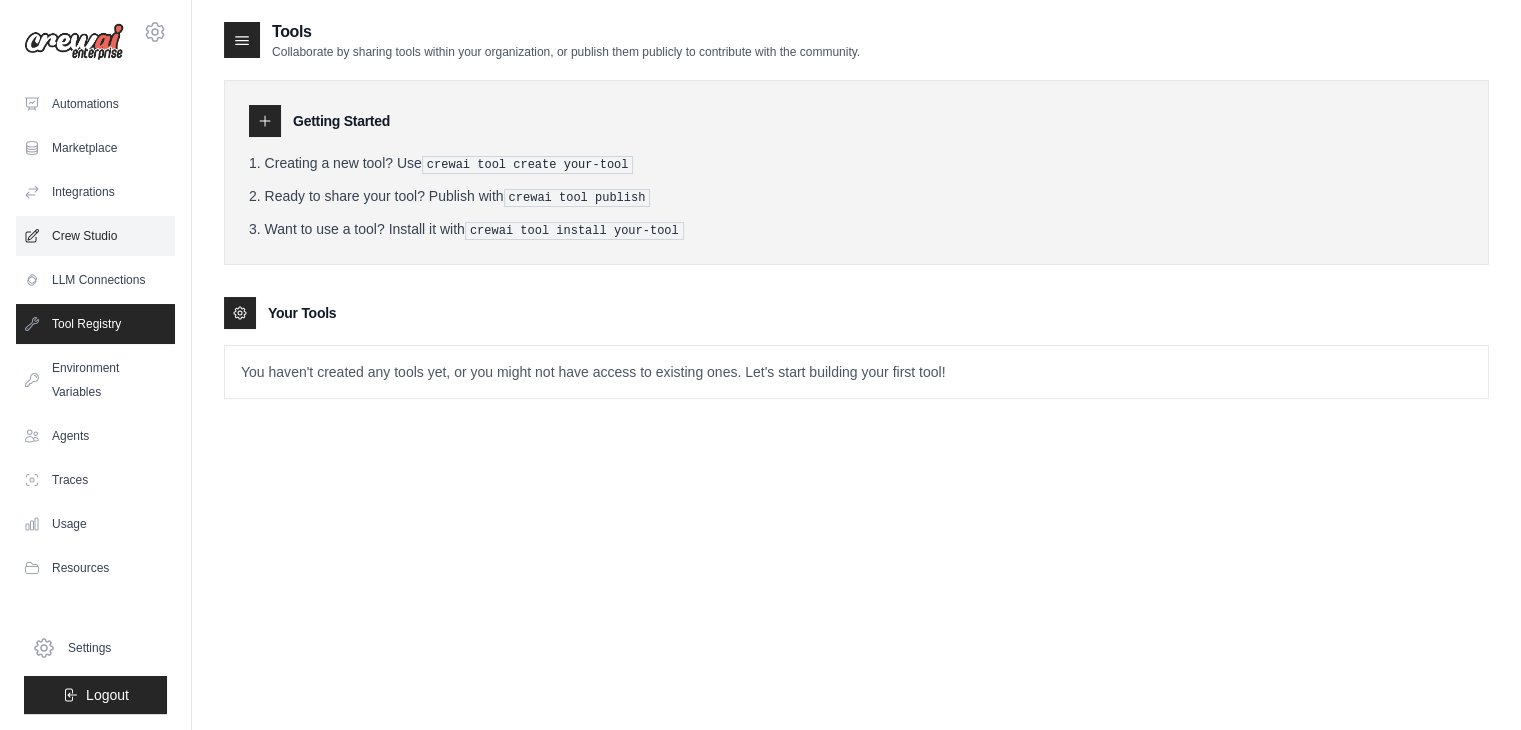click on "Crew Studio" at bounding box center (95, 236) 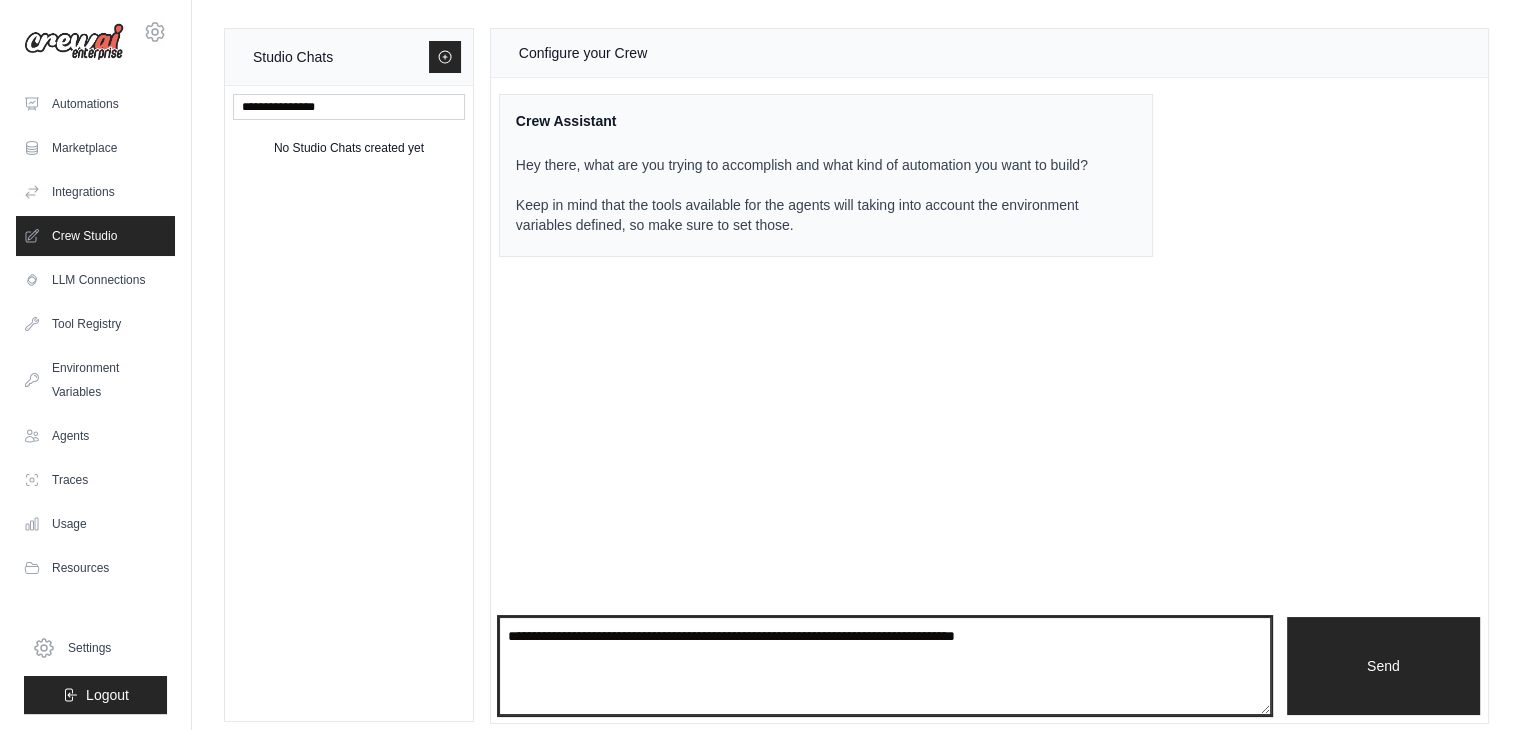 click at bounding box center [885, 666] 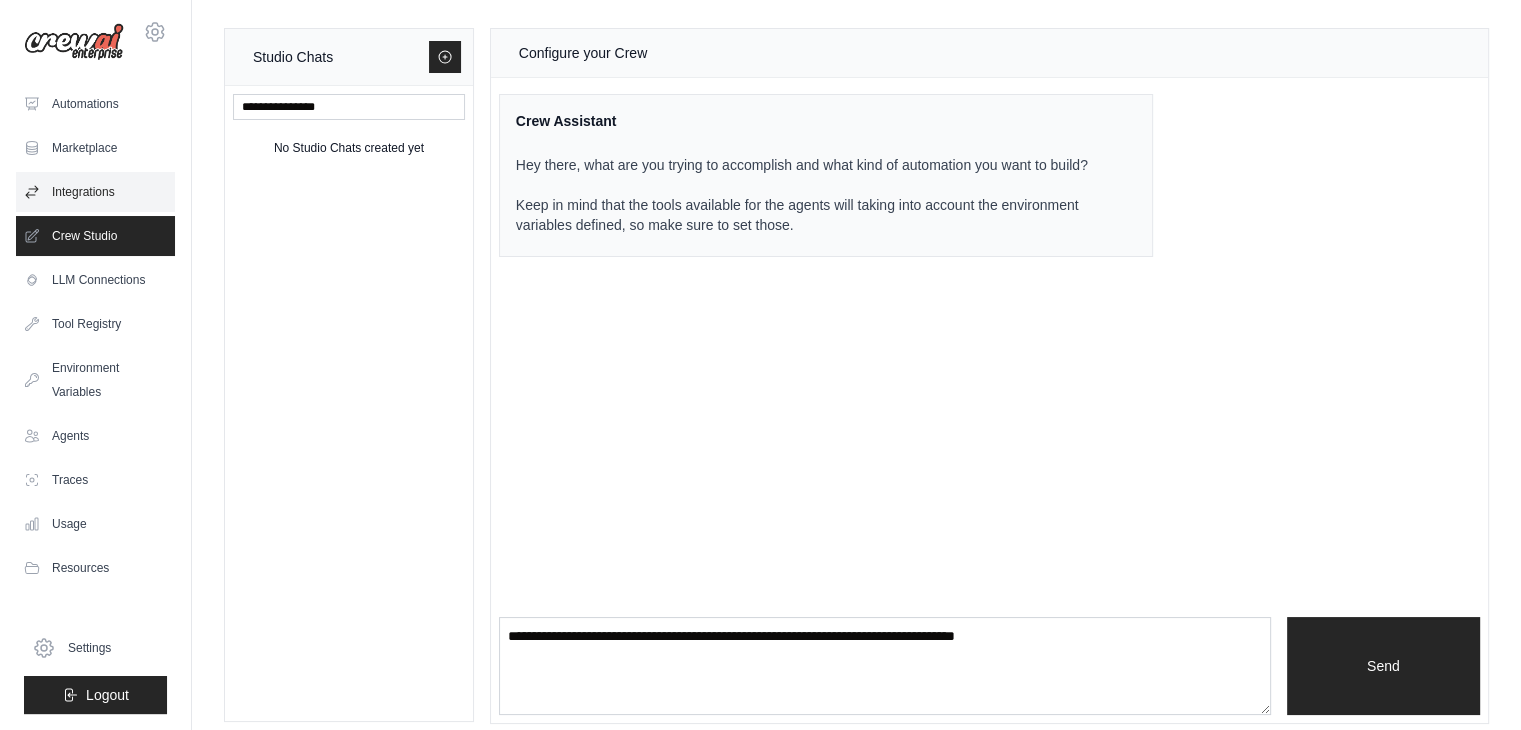 click on "Integrations" at bounding box center (95, 192) 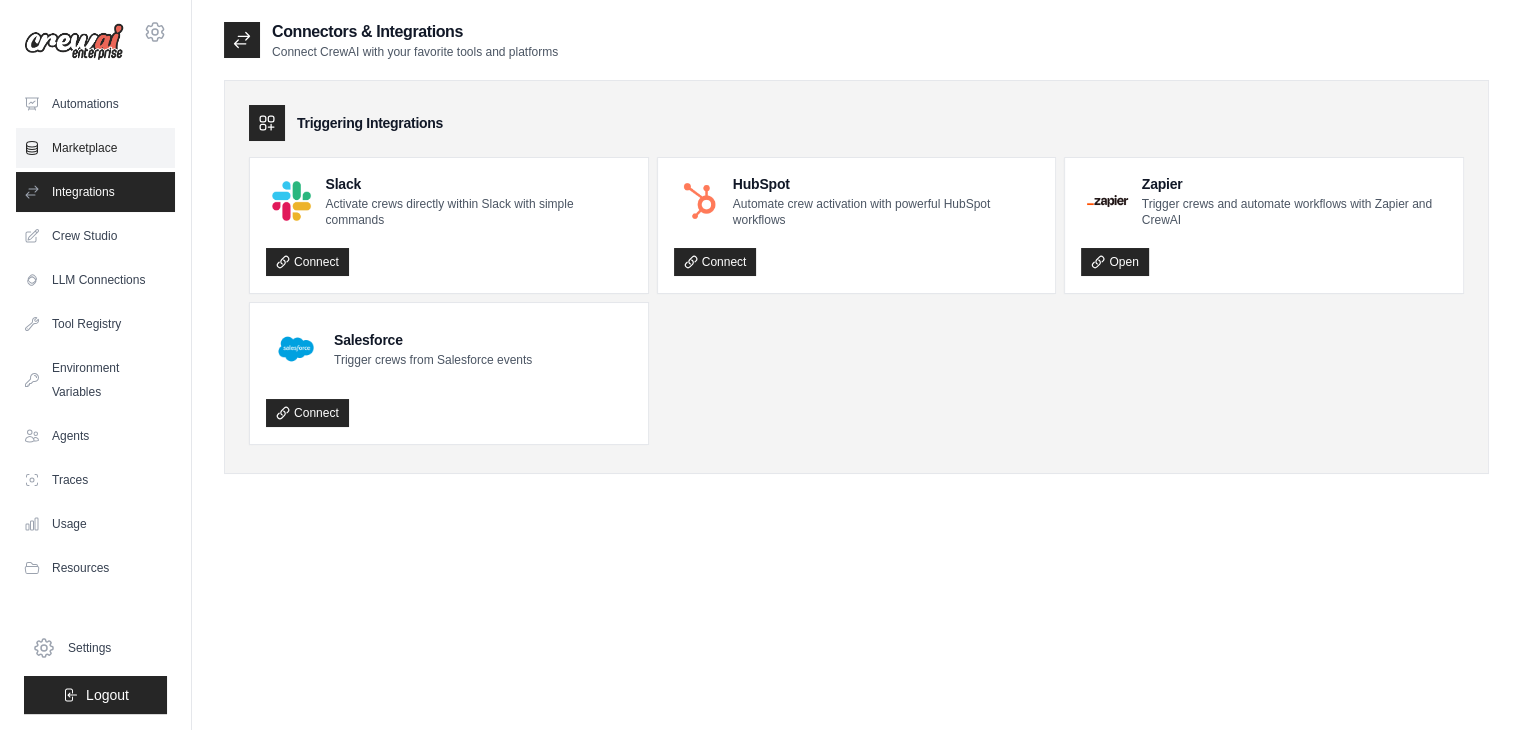 click on "Marketplace" at bounding box center [95, 148] 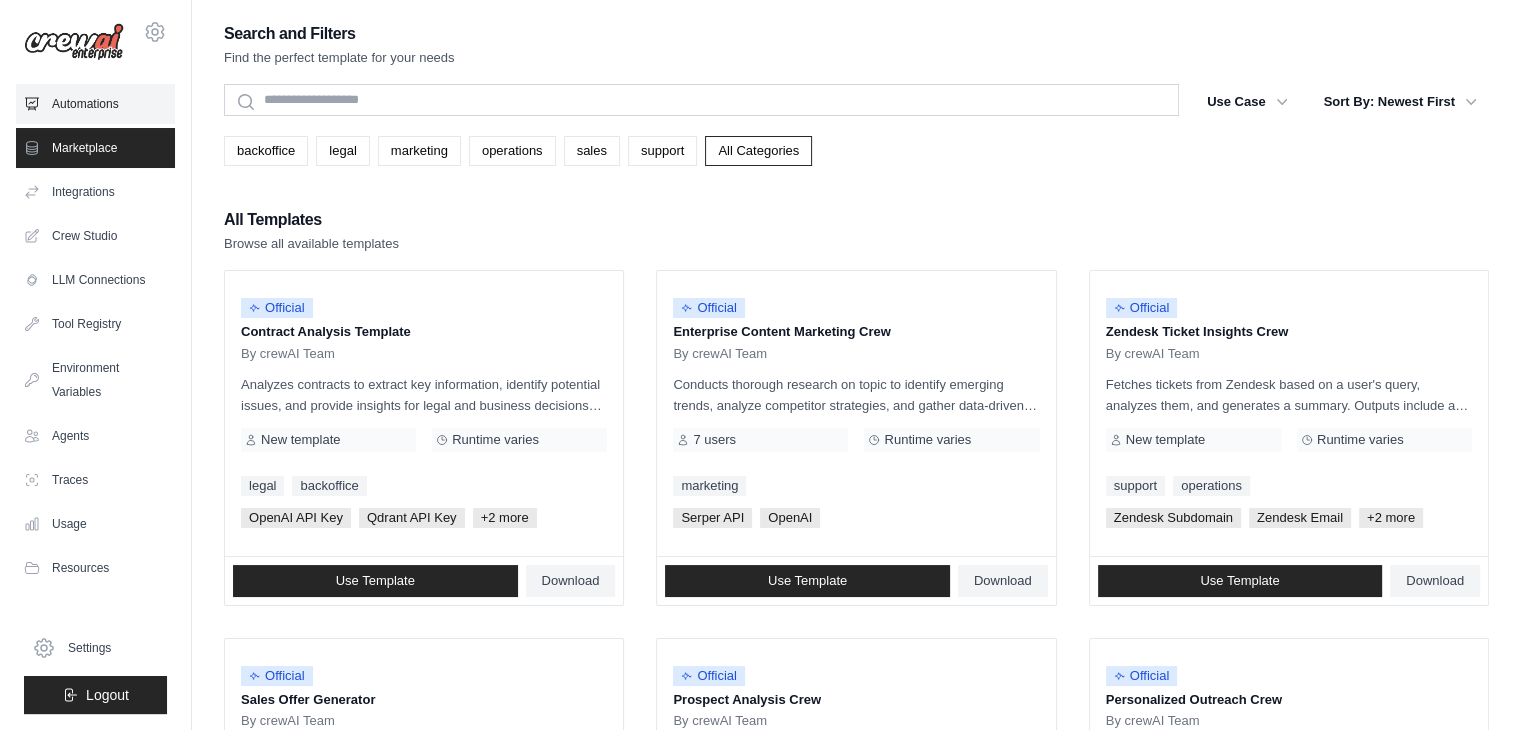 click on "Automations" at bounding box center (95, 104) 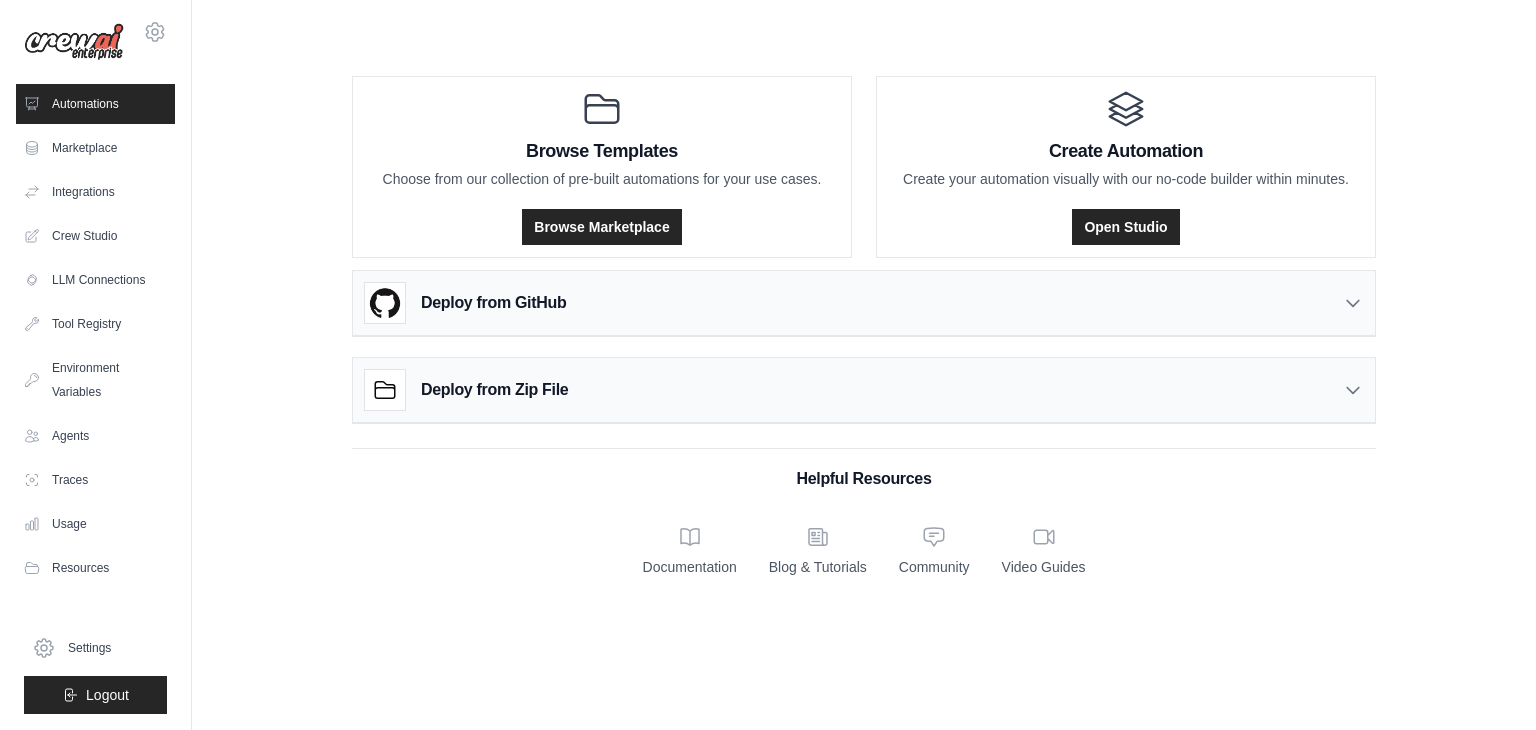 click on "Browse Templates
Choose from our collection of pre-built automations for your use
cases.
Browse Marketplace
Create Automation
Create your automation visually with our no-code builder within
minutes.
Open Studio
Deploy from GitHub" at bounding box center [864, 322] 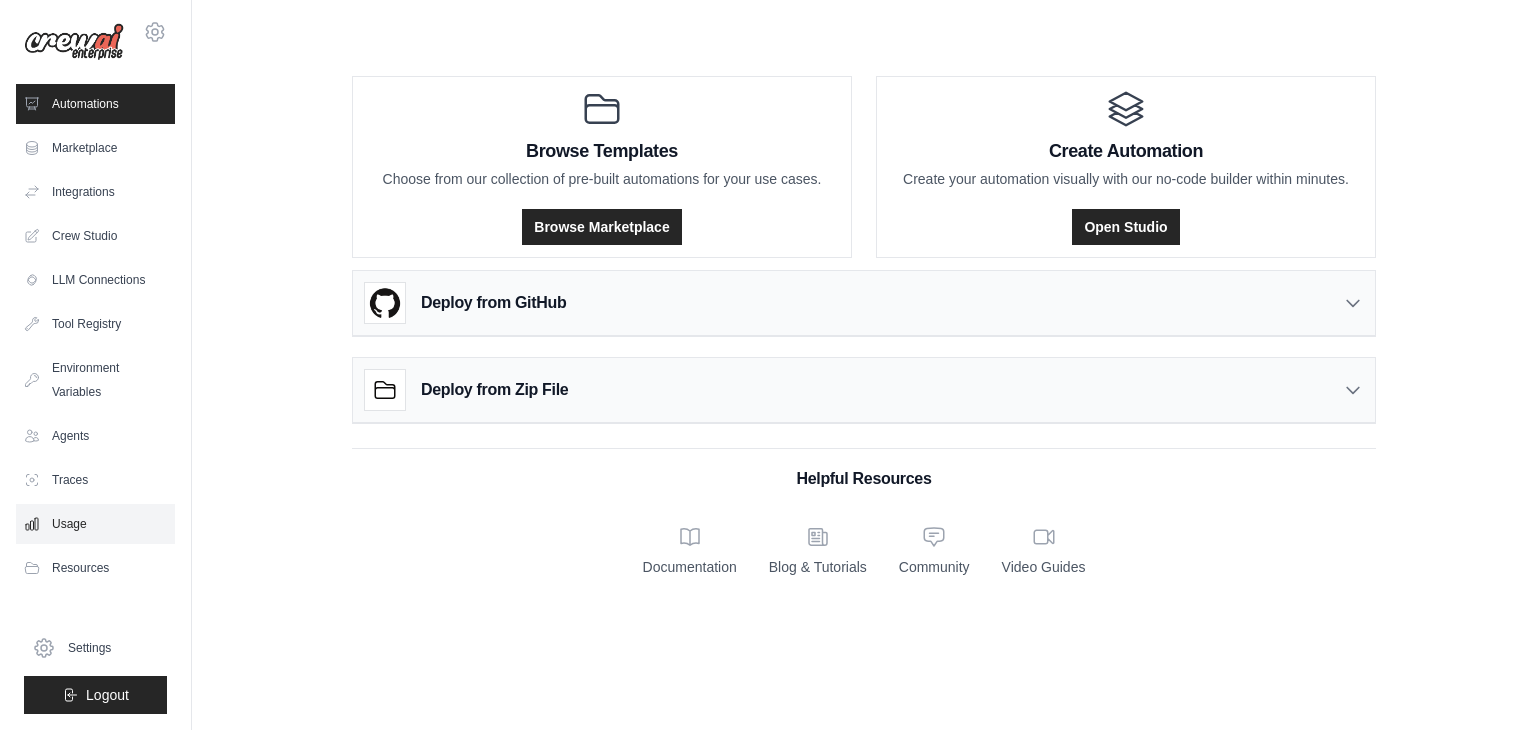 click on "Usage" at bounding box center (95, 524) 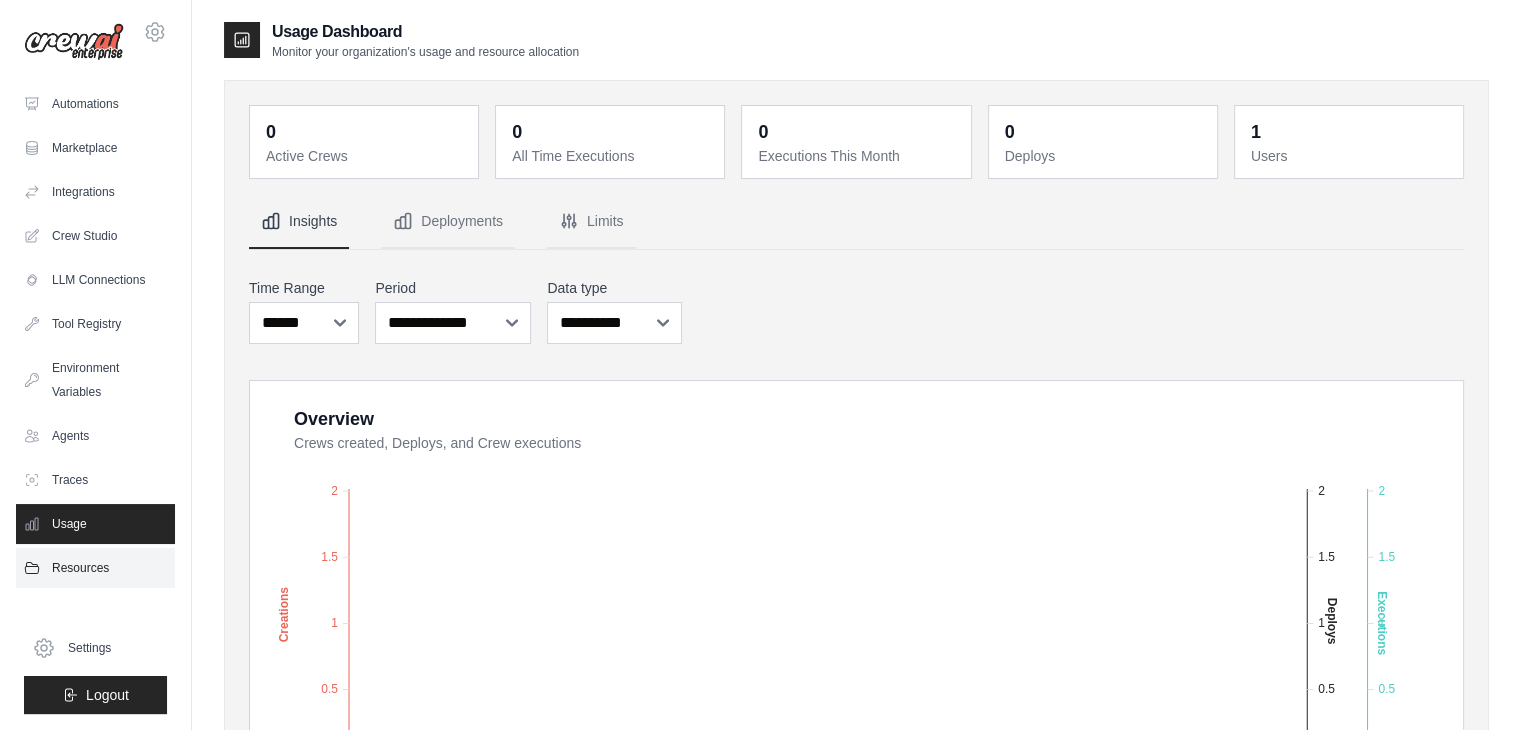 click on "Resources" at bounding box center [95, 568] 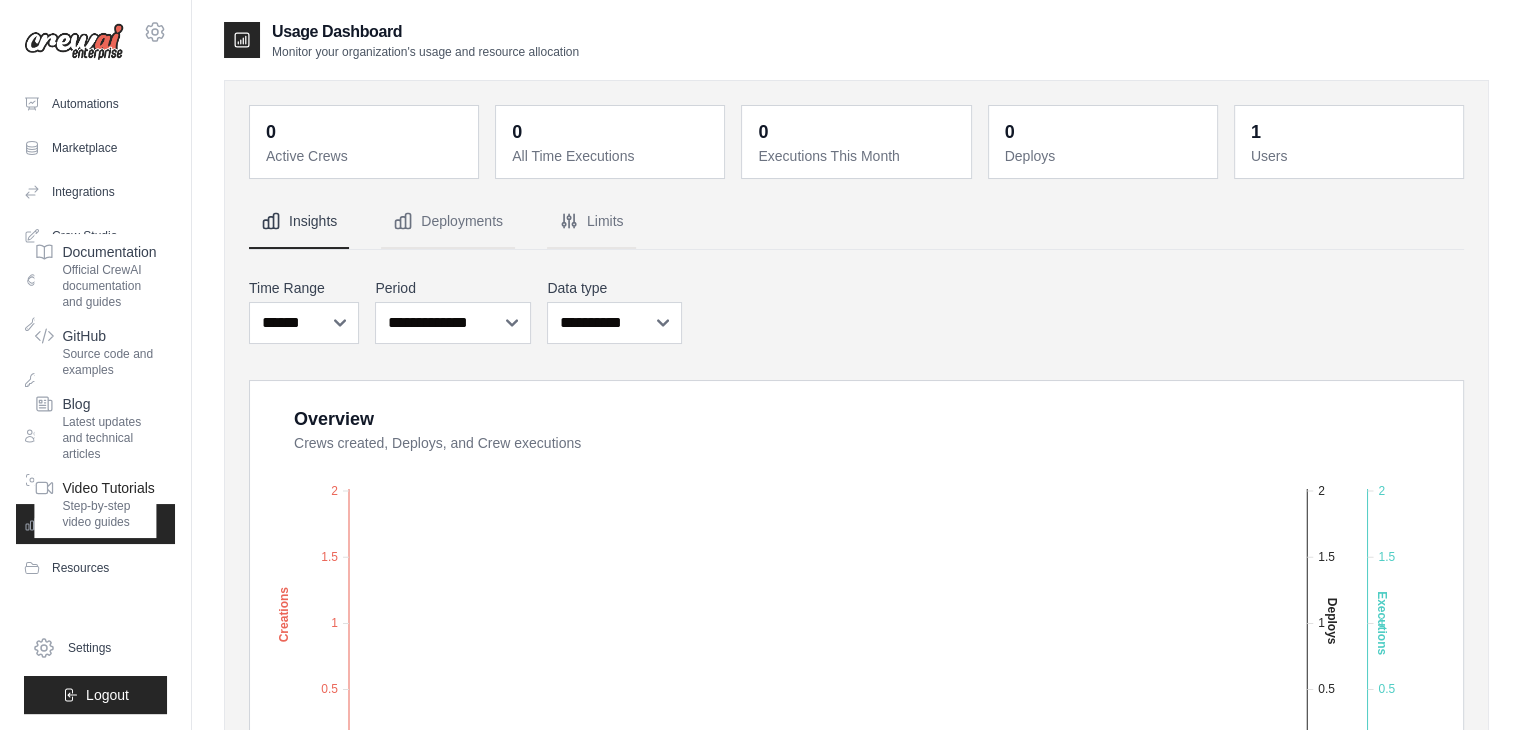 click on "Video Tutorials" at bounding box center (109, 488) 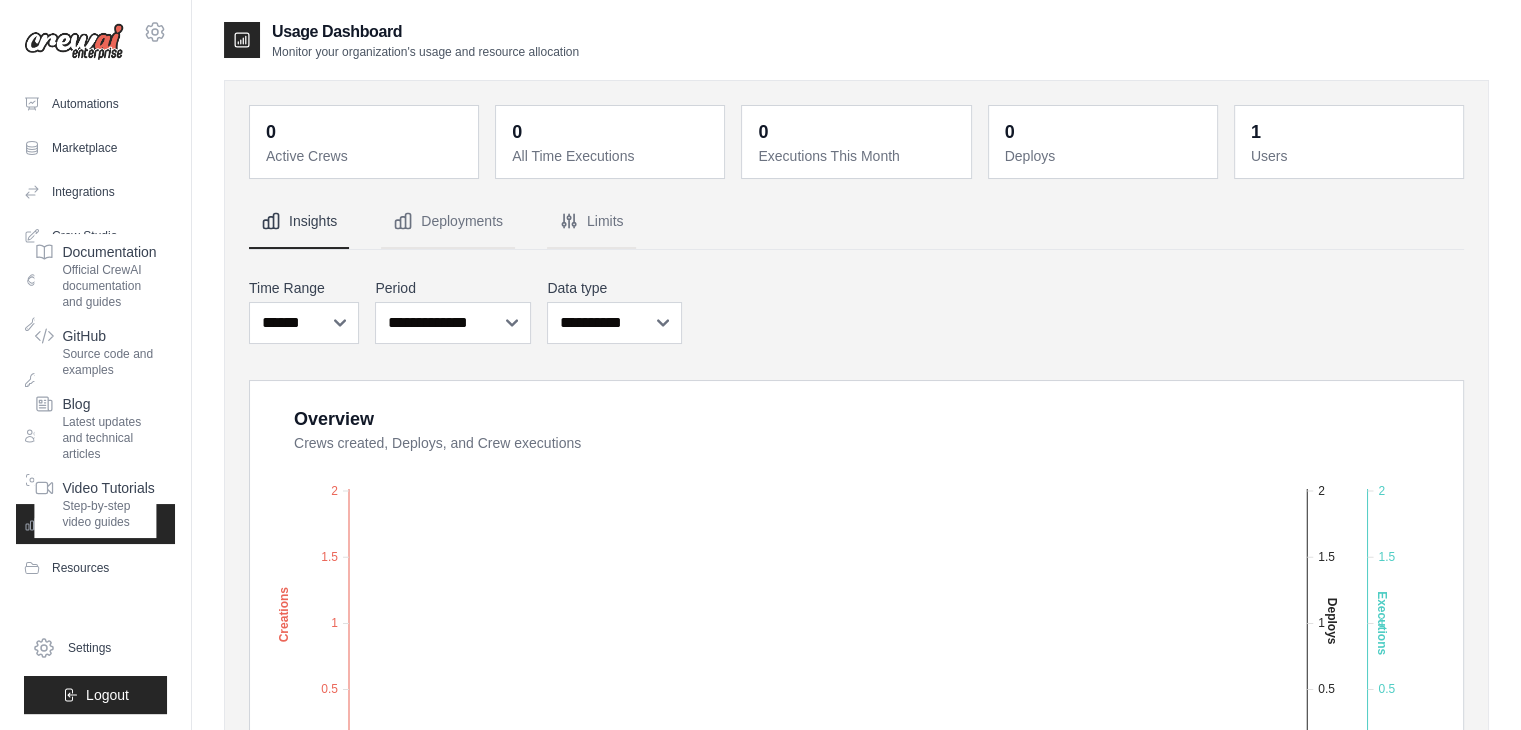 click on "**********" at bounding box center [856, 311] 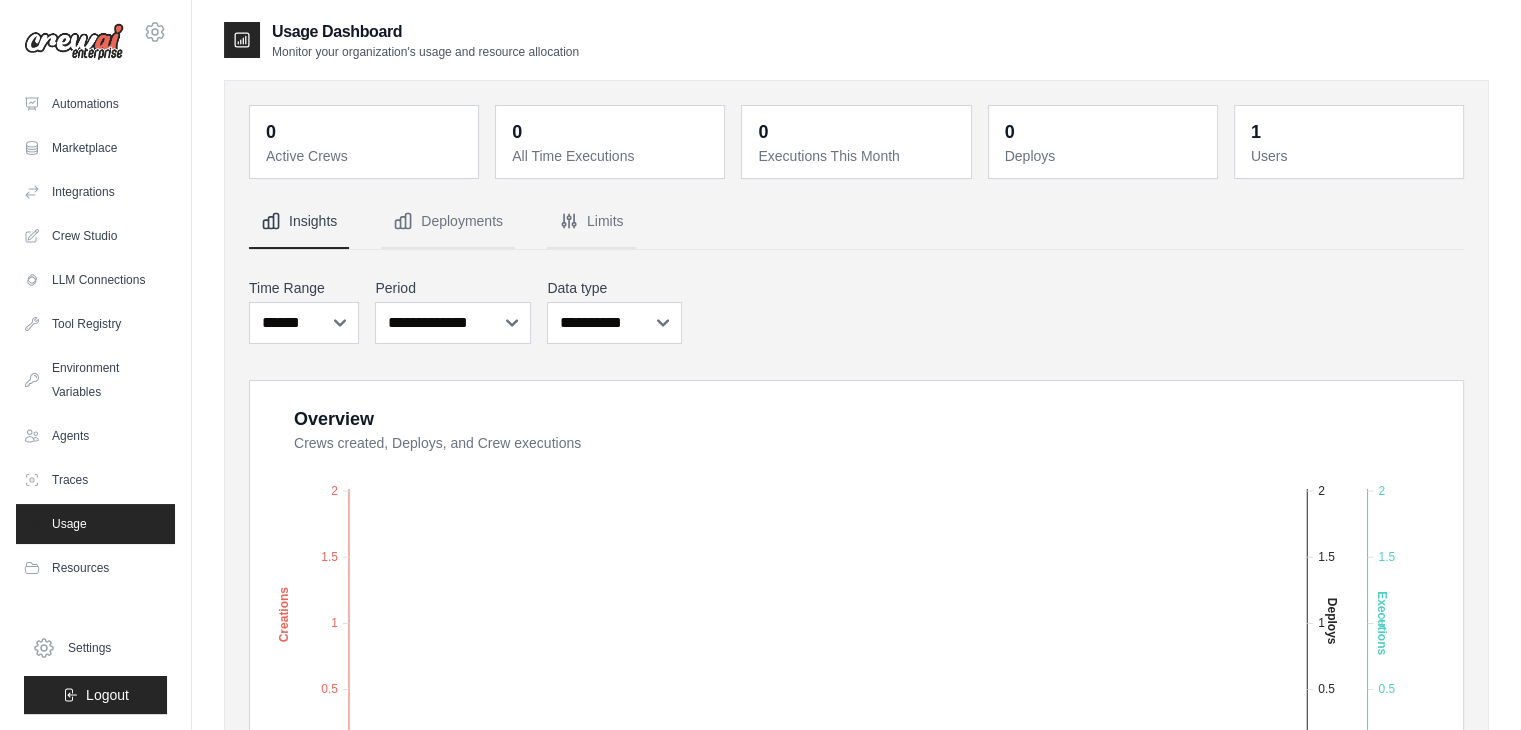 click on "Usage" at bounding box center [95, 524] 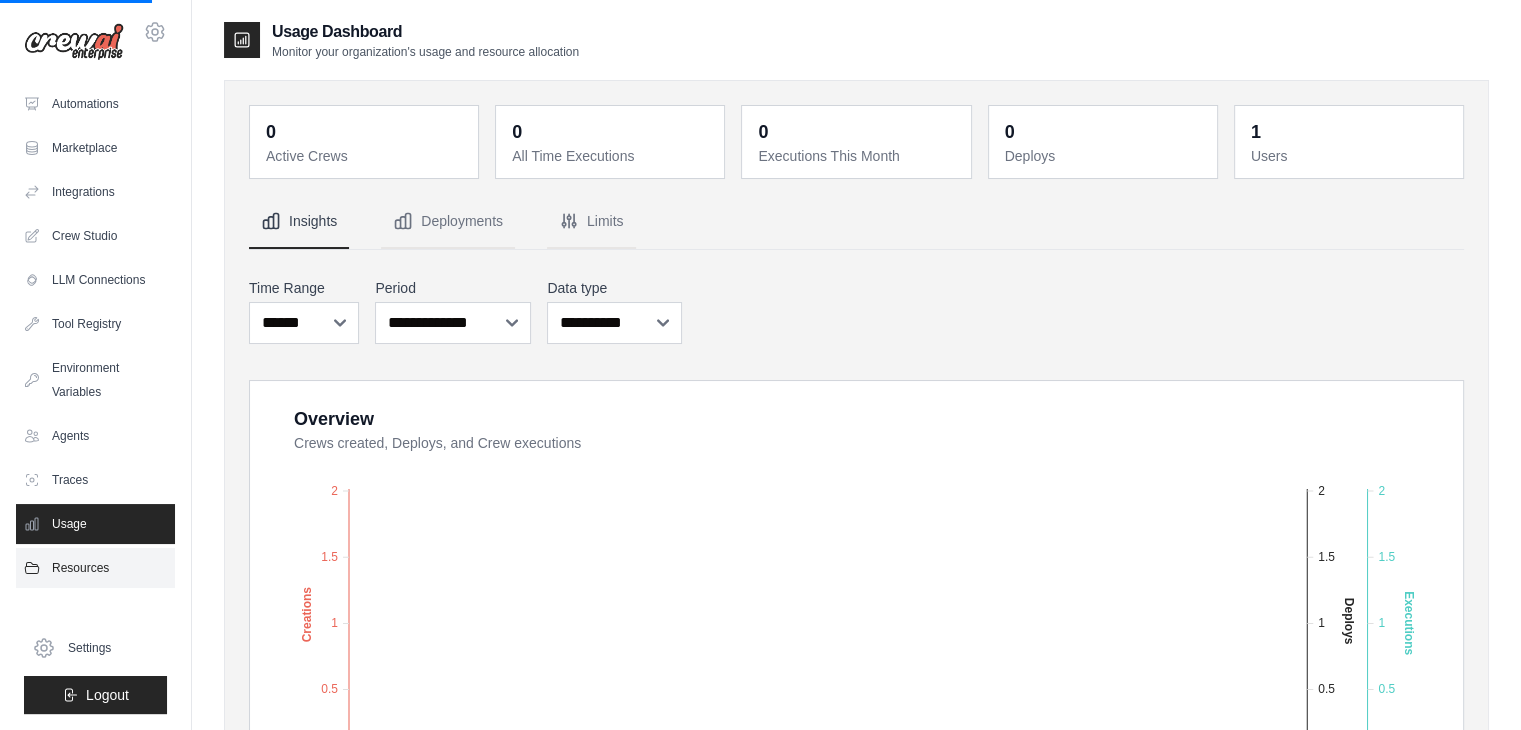 click on "Resources" at bounding box center [95, 568] 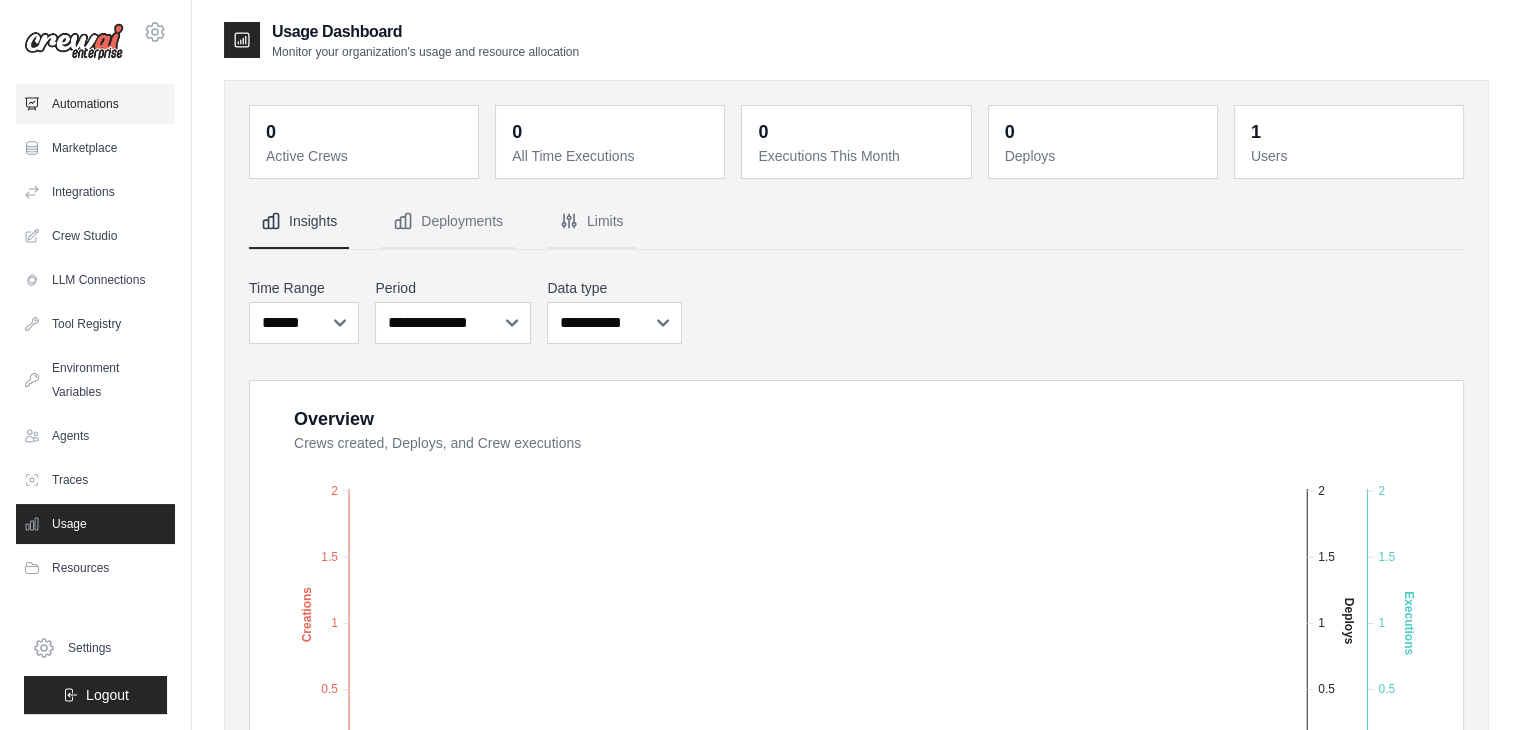 click on "Automations" at bounding box center (95, 104) 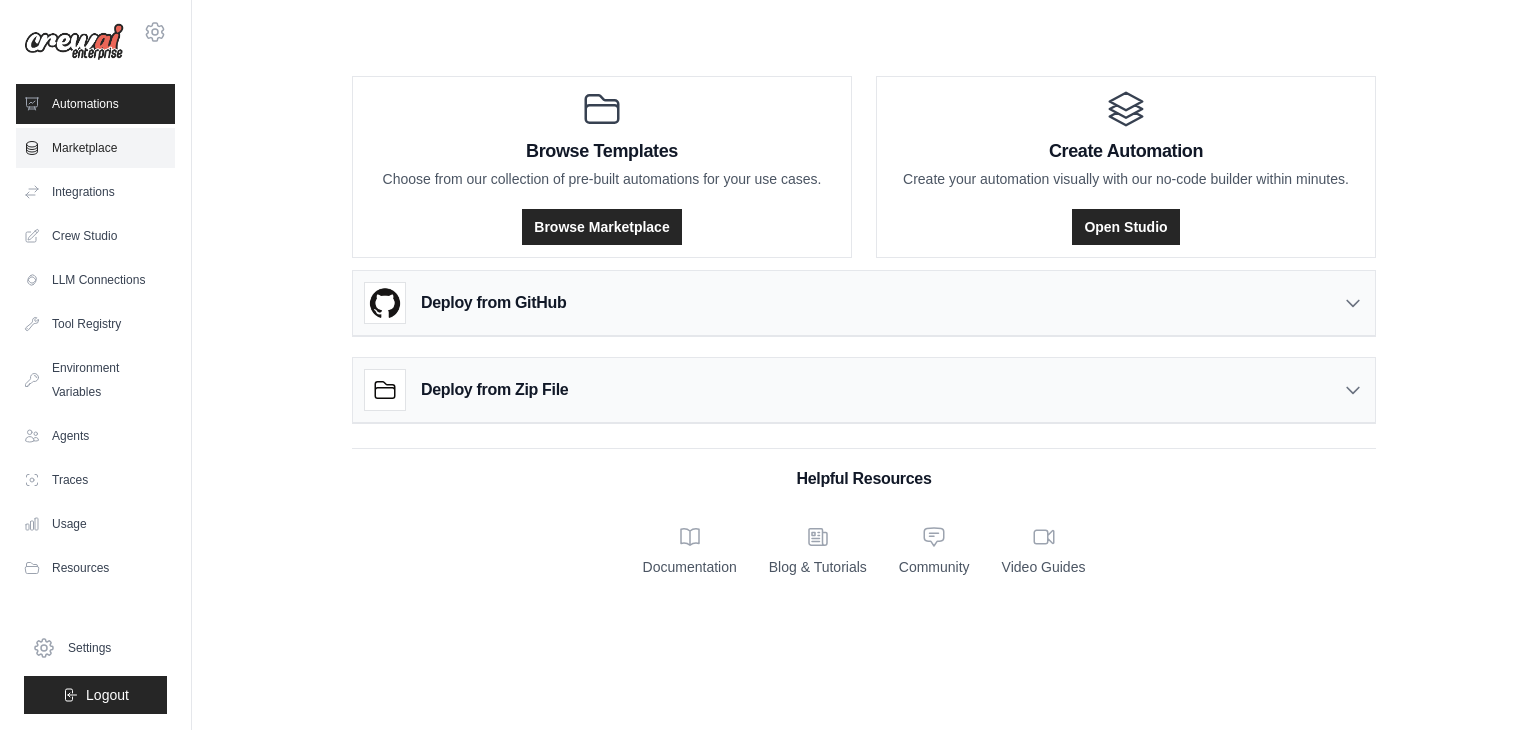 click on "Marketplace" at bounding box center [95, 148] 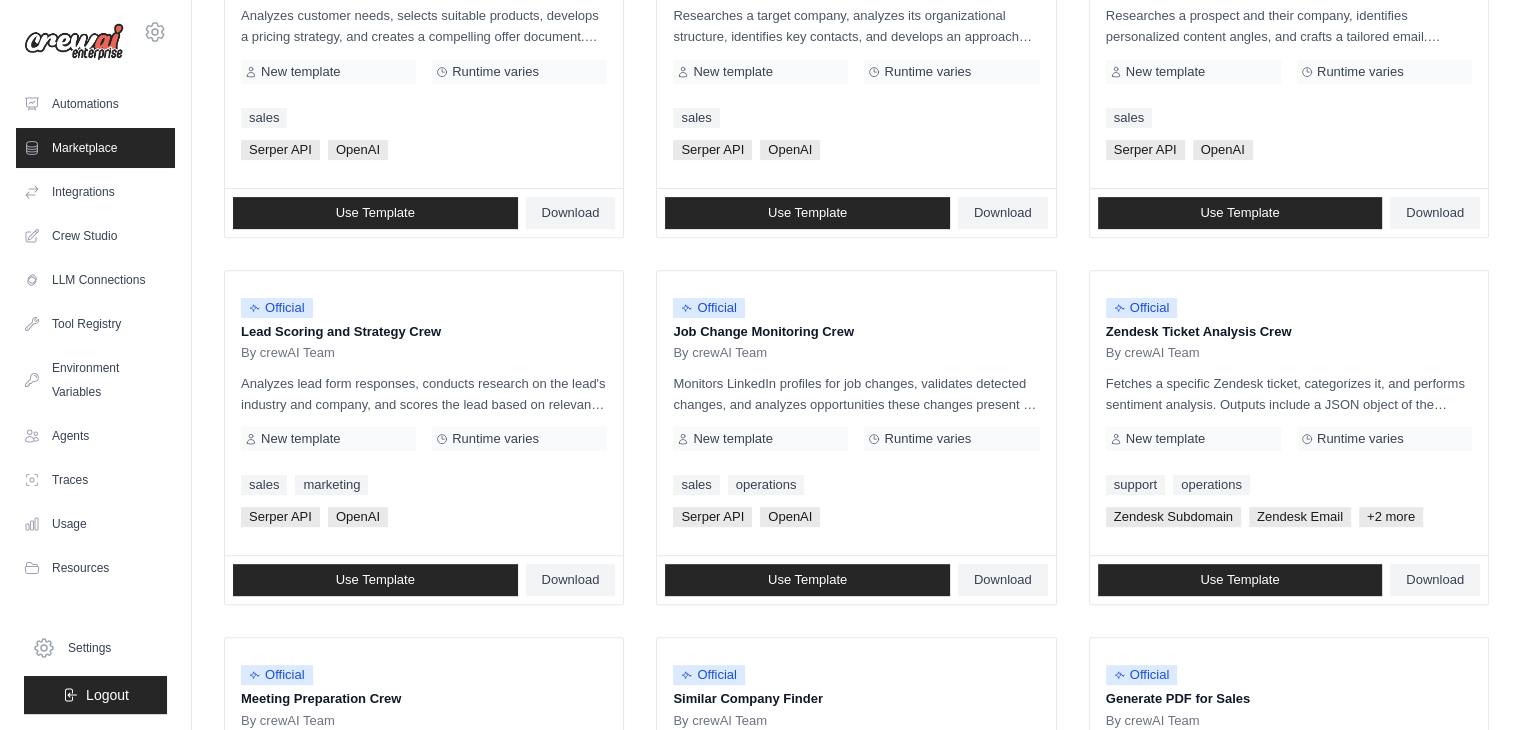 scroll, scrollTop: 738, scrollLeft: 0, axis: vertical 